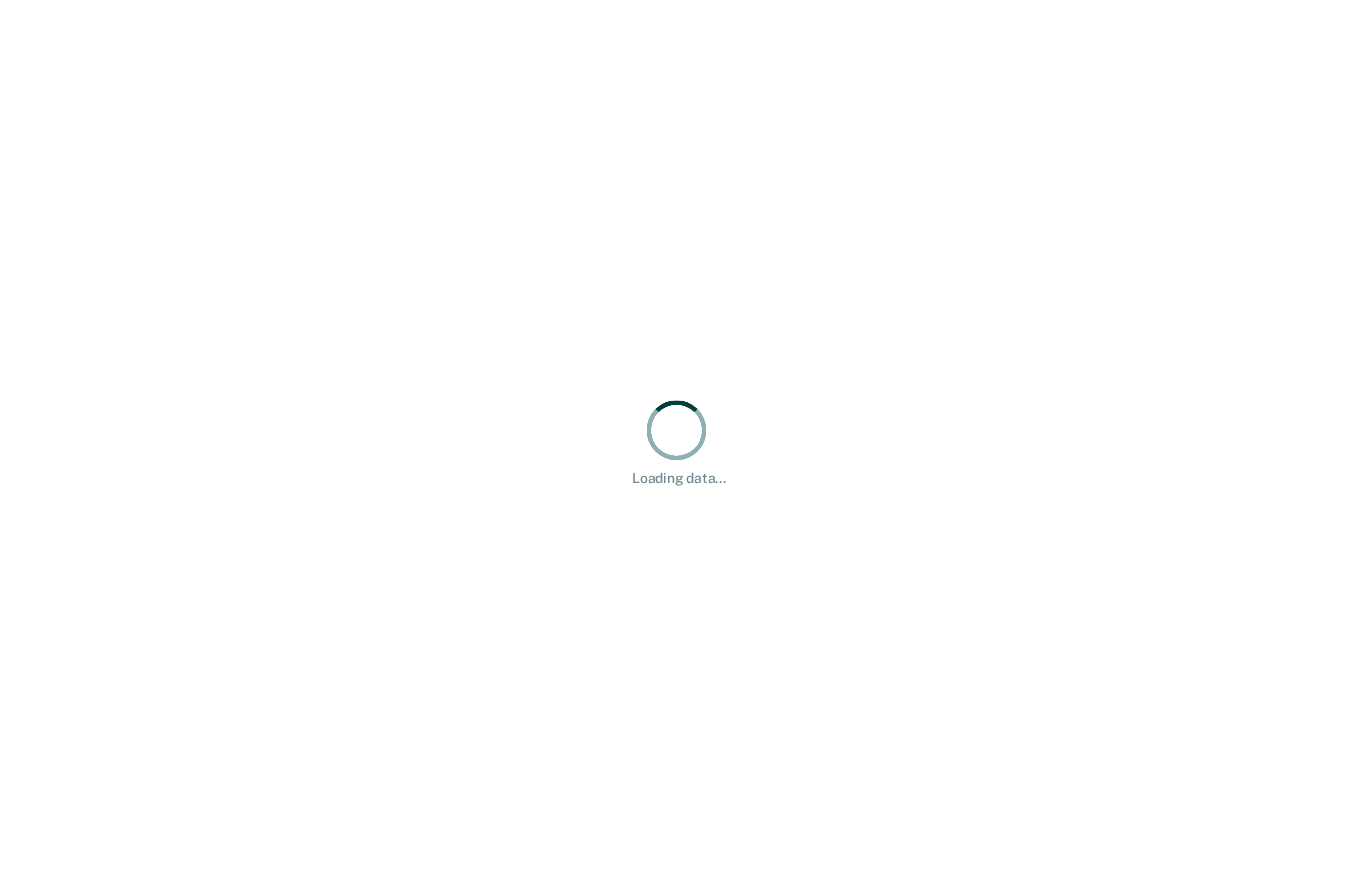 scroll, scrollTop: 0, scrollLeft: 0, axis: both 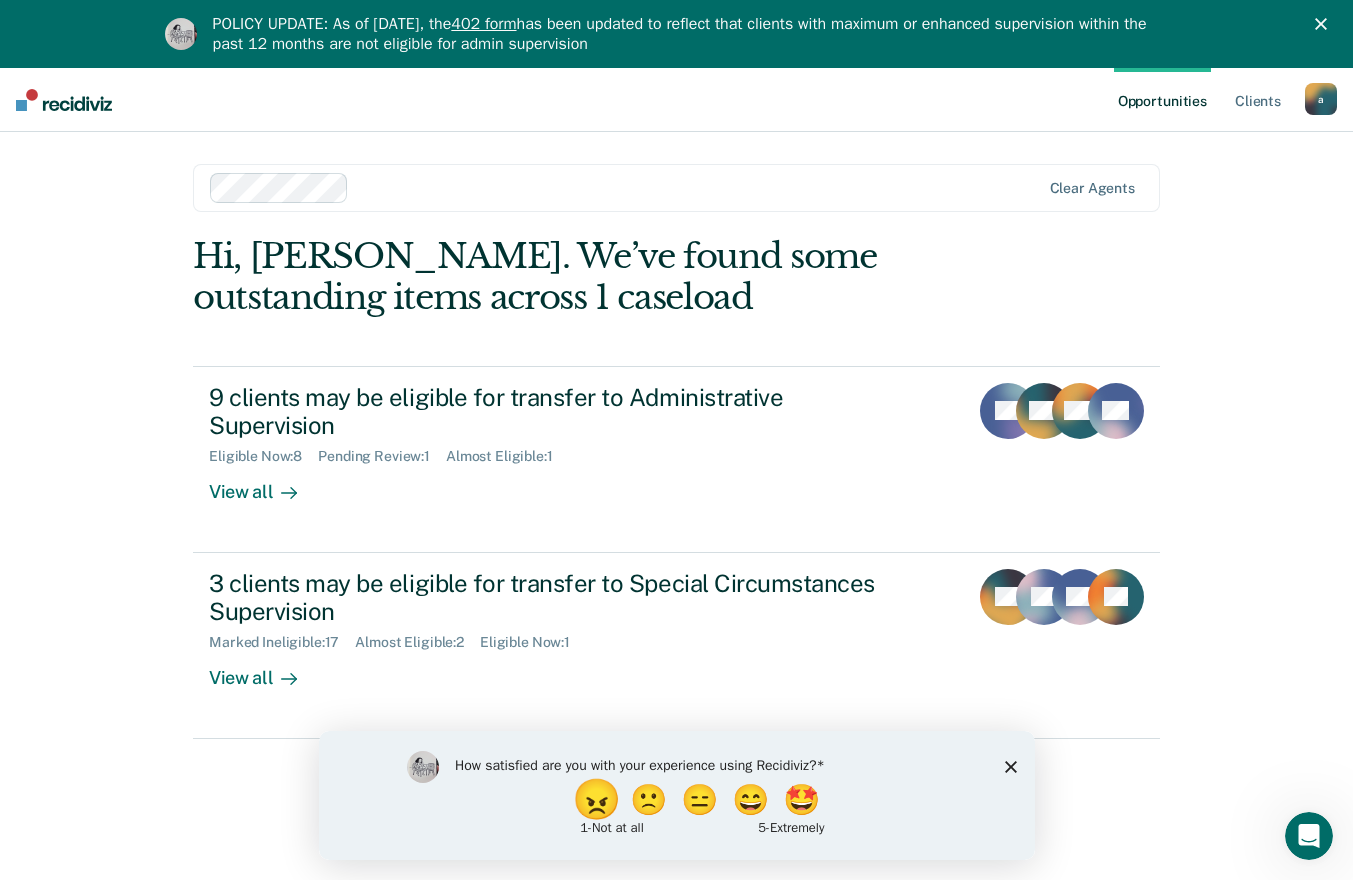 click on "😠" at bounding box center (598, 799) 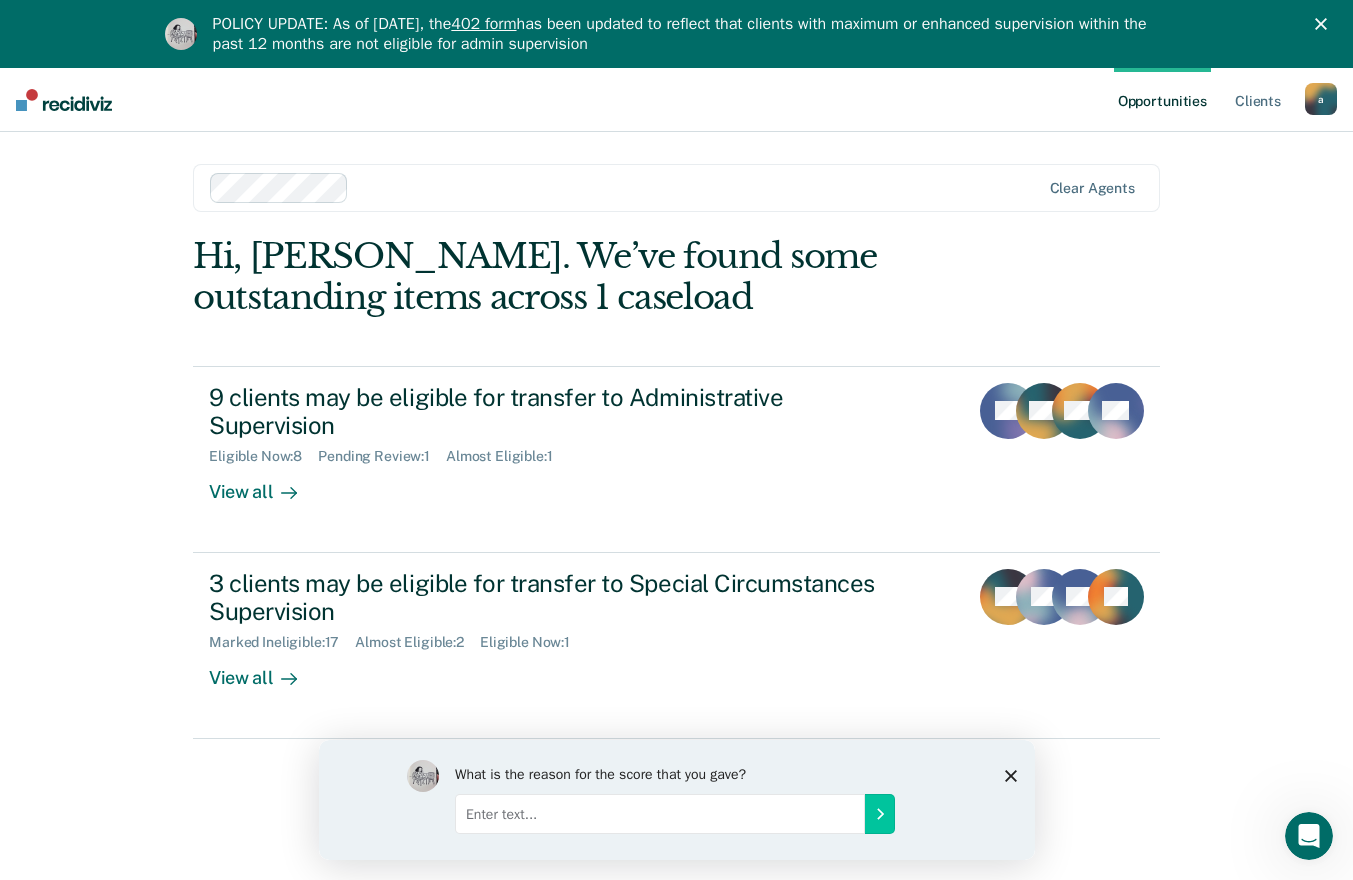 click at bounding box center (659, 813) 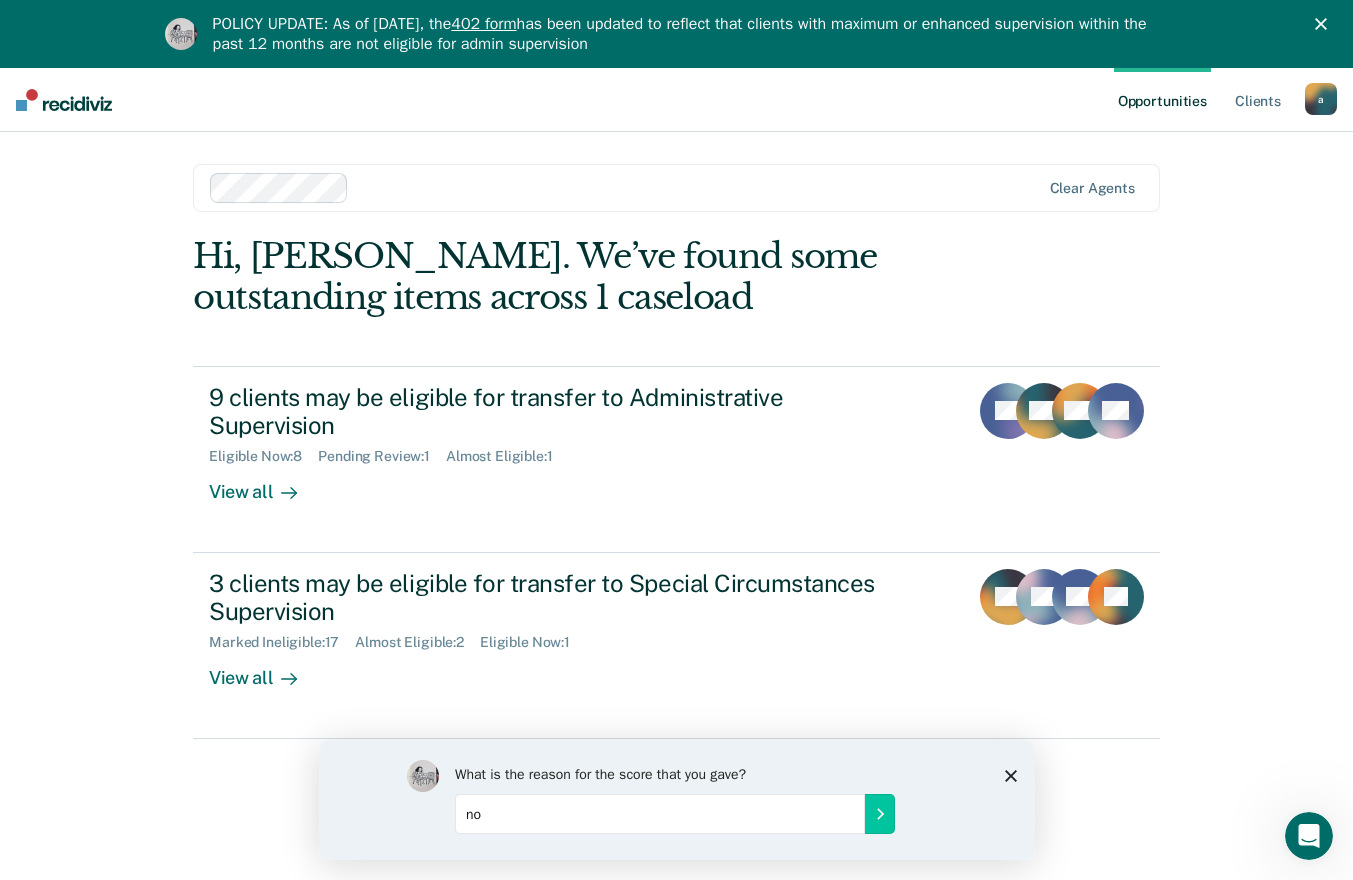 type on "n" 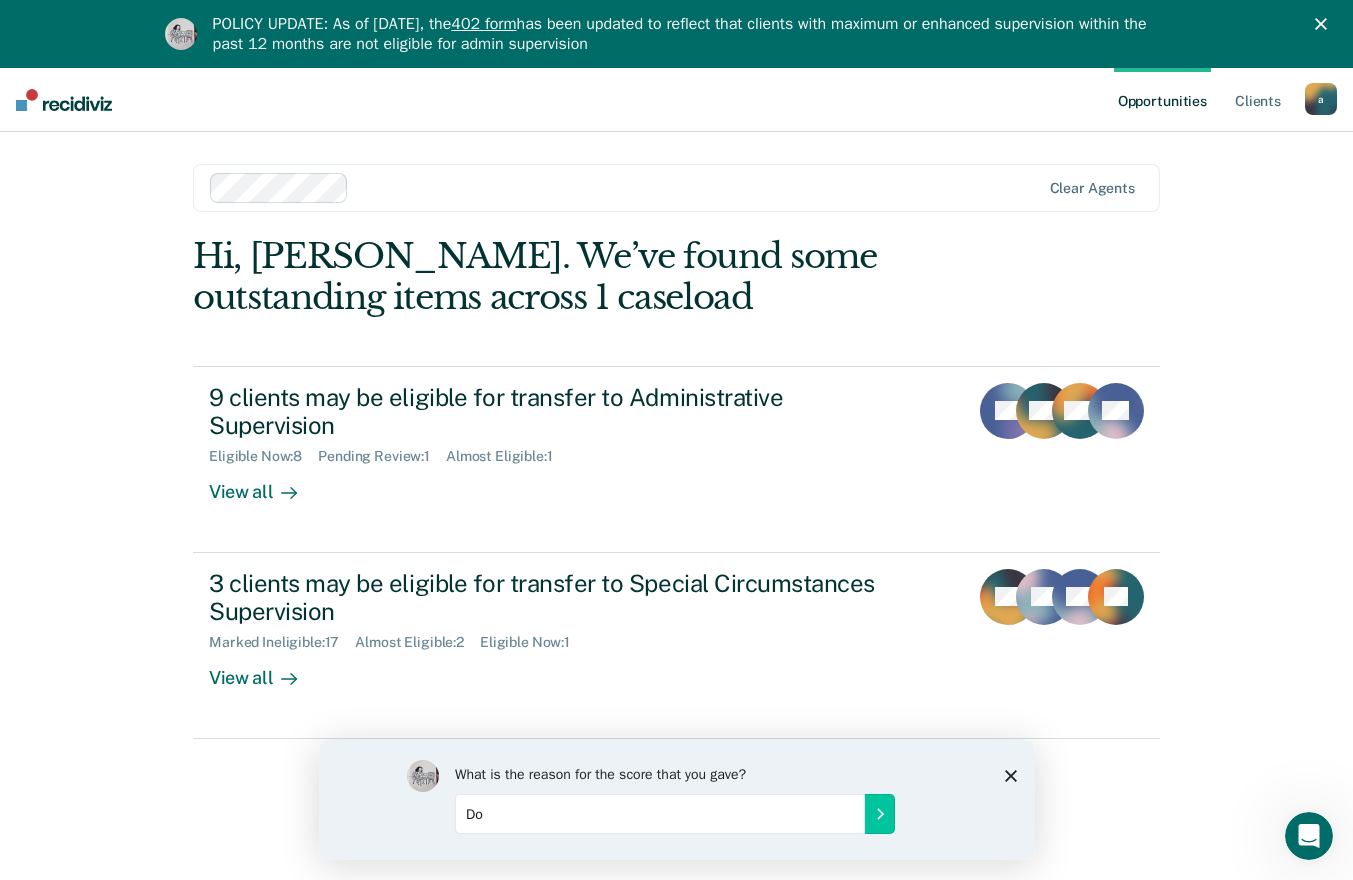 type on "D" 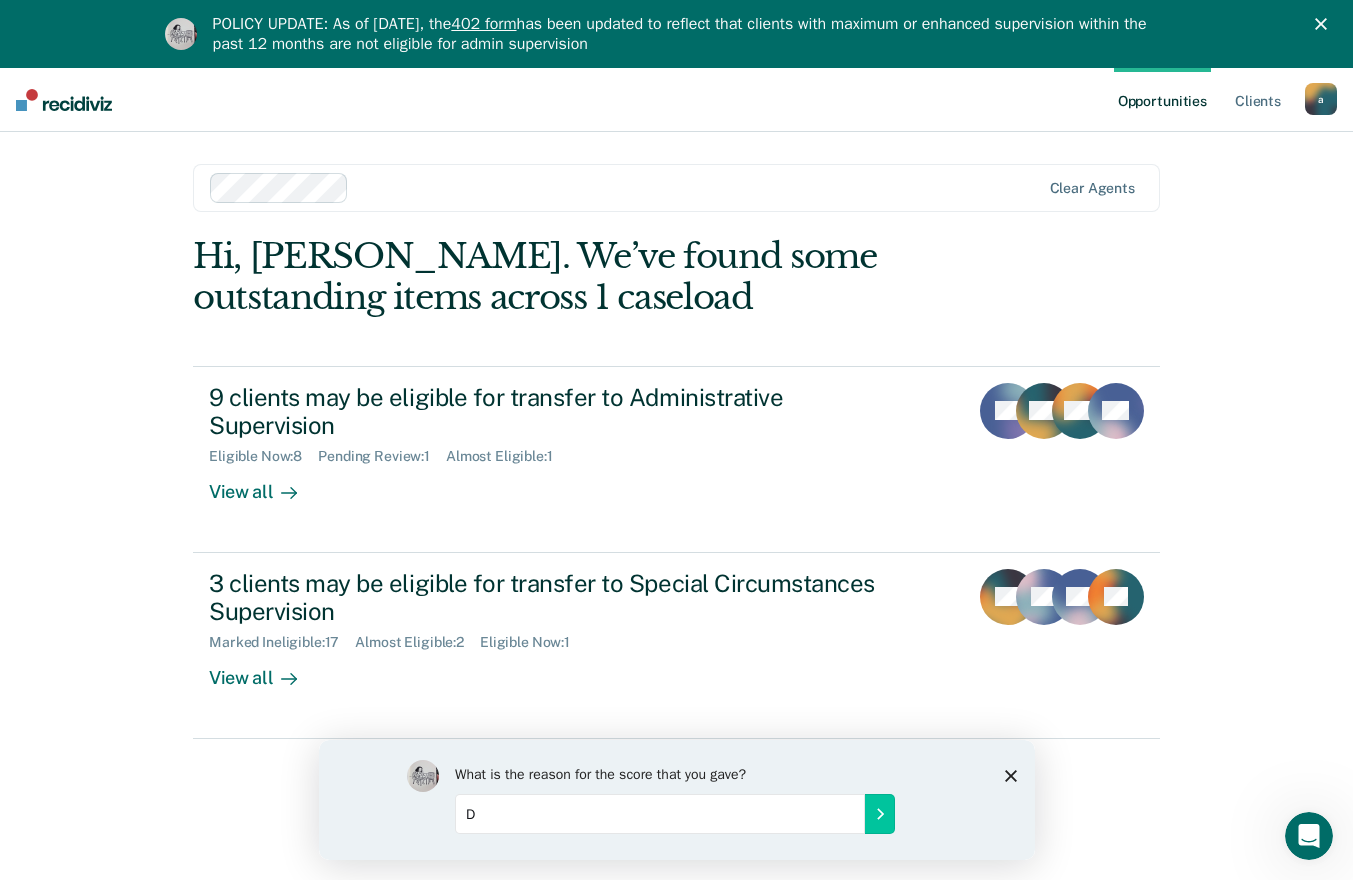 type 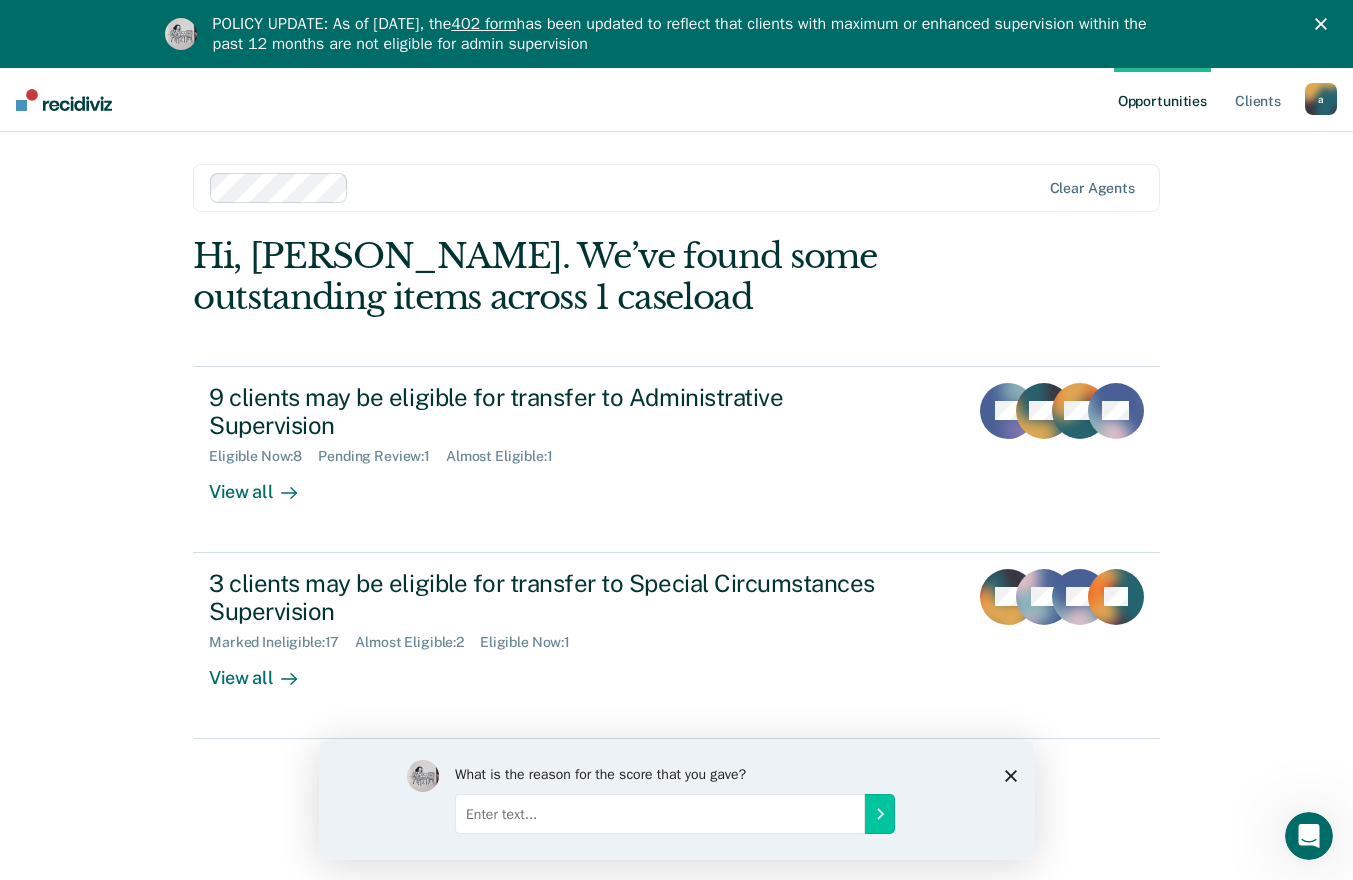 click 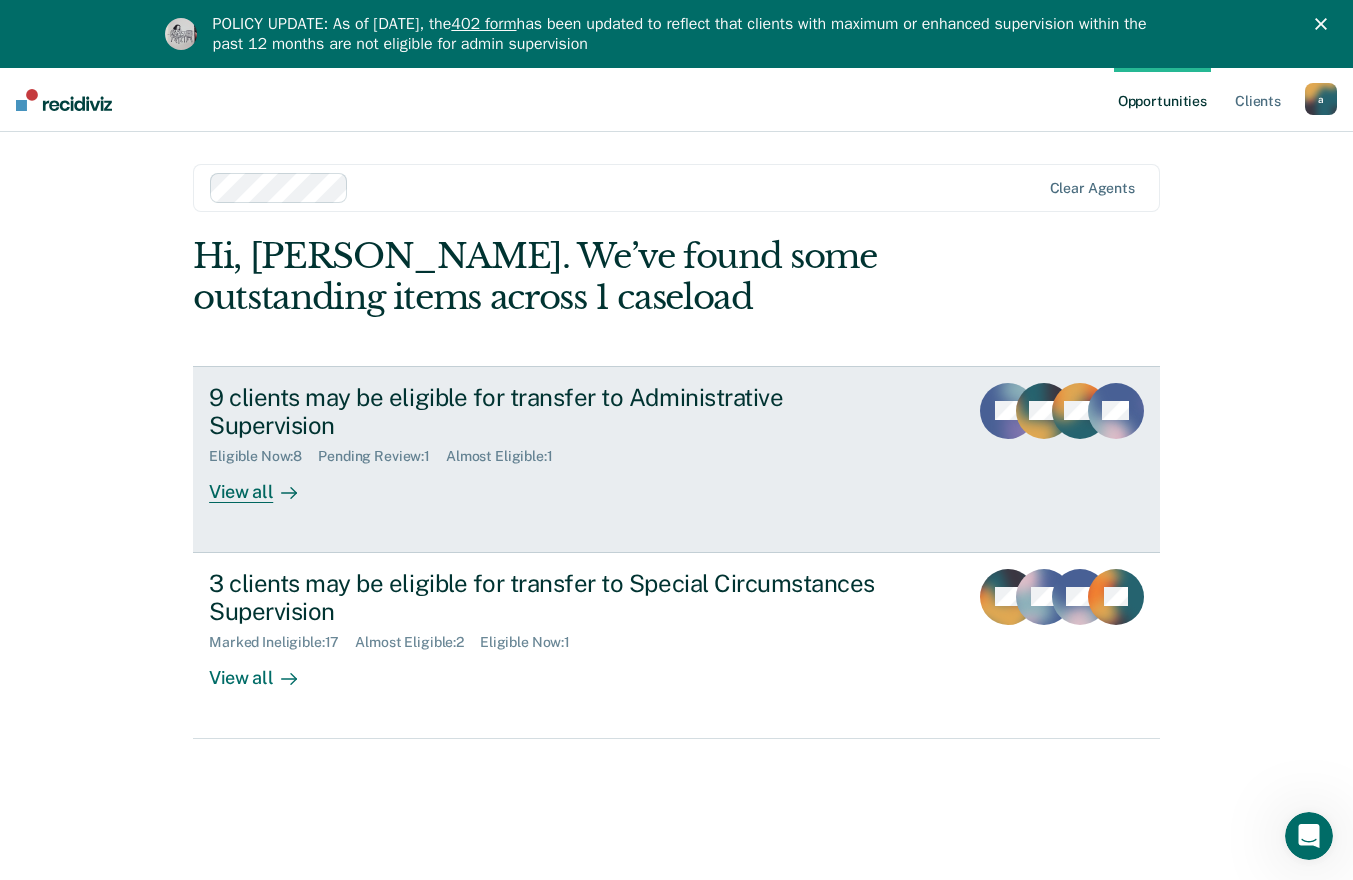 click on "View all" at bounding box center (265, 484) 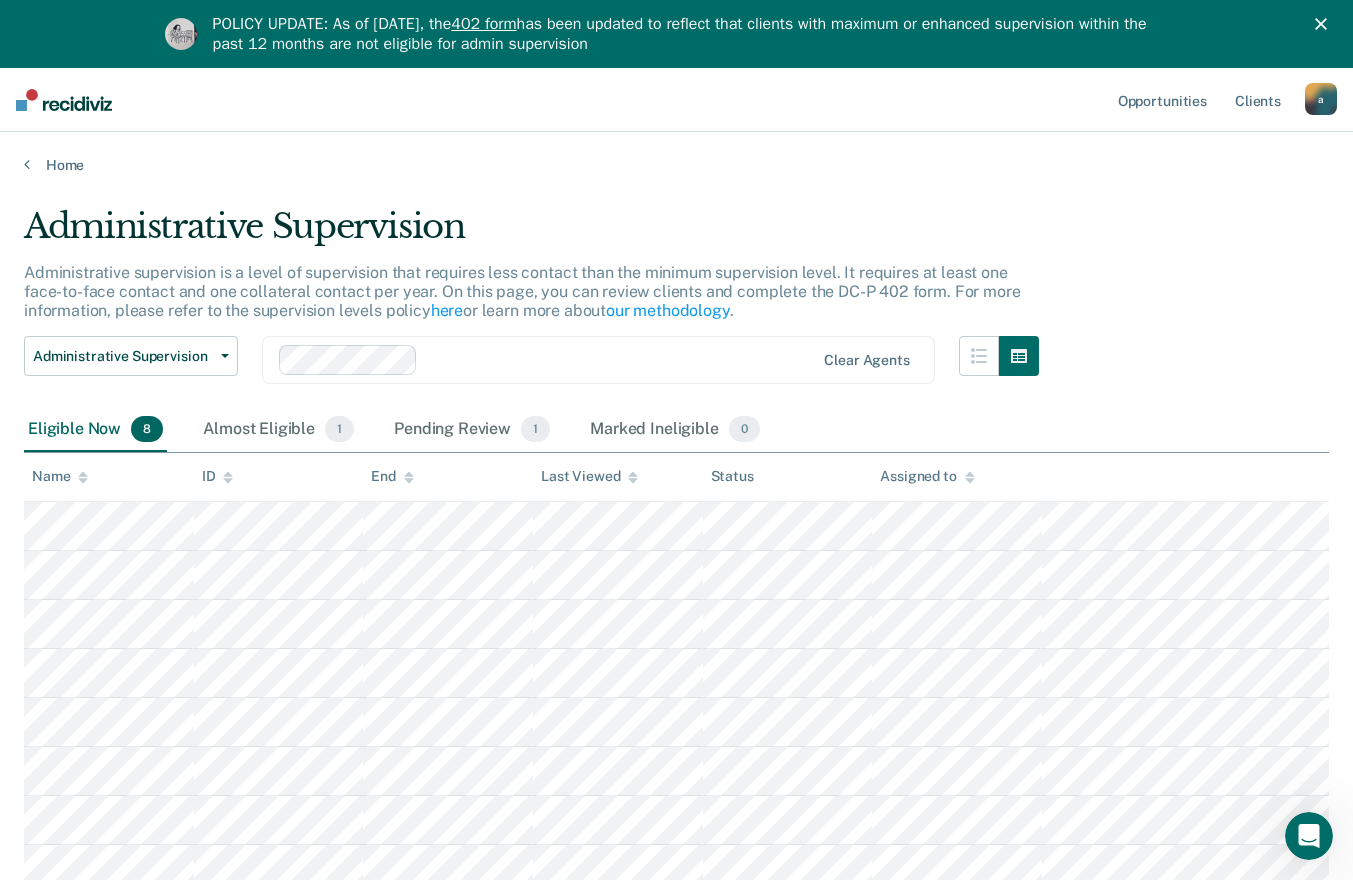 scroll, scrollTop: 91, scrollLeft: 0, axis: vertical 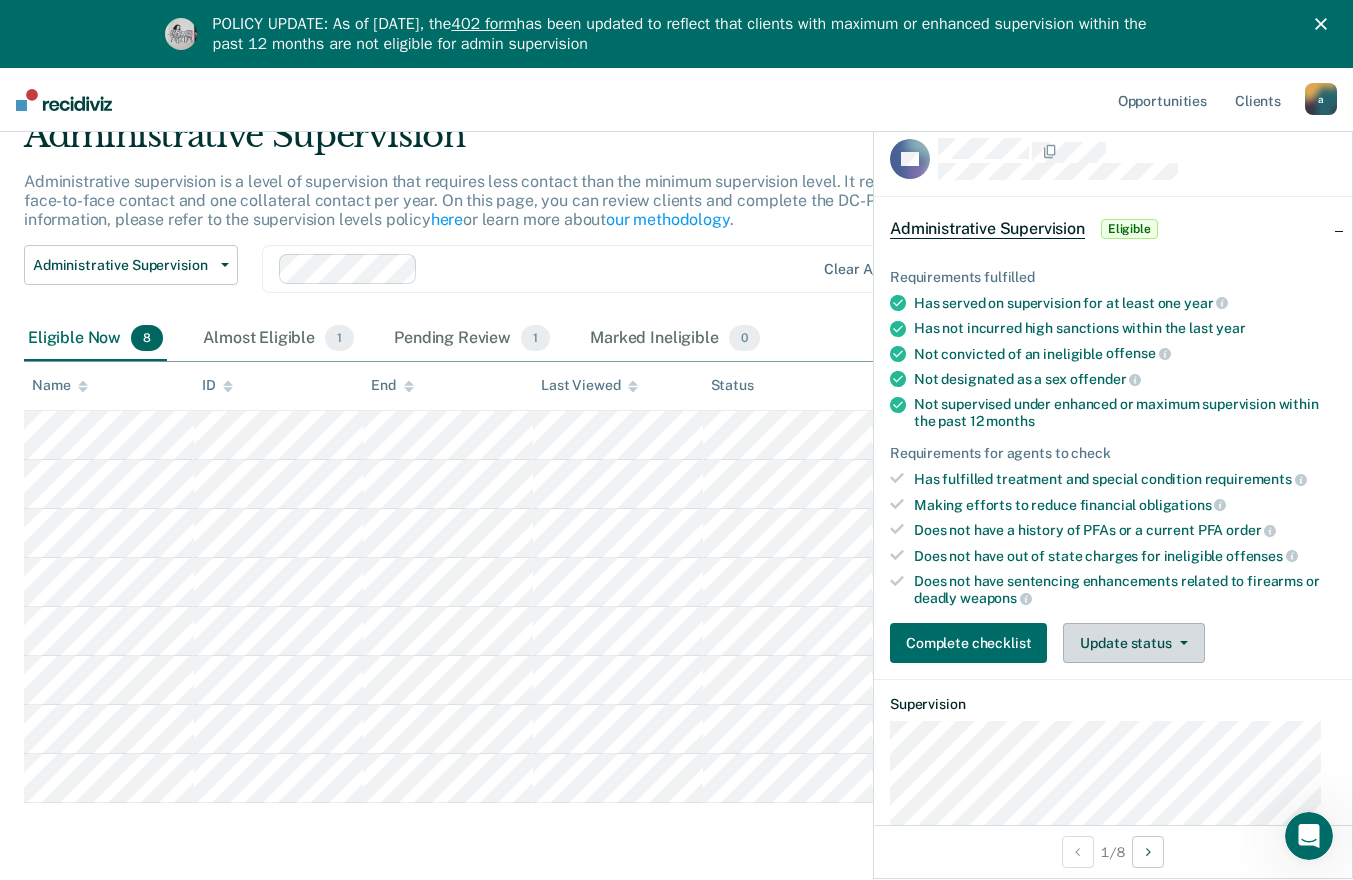 click on "Update status" at bounding box center [1133, 643] 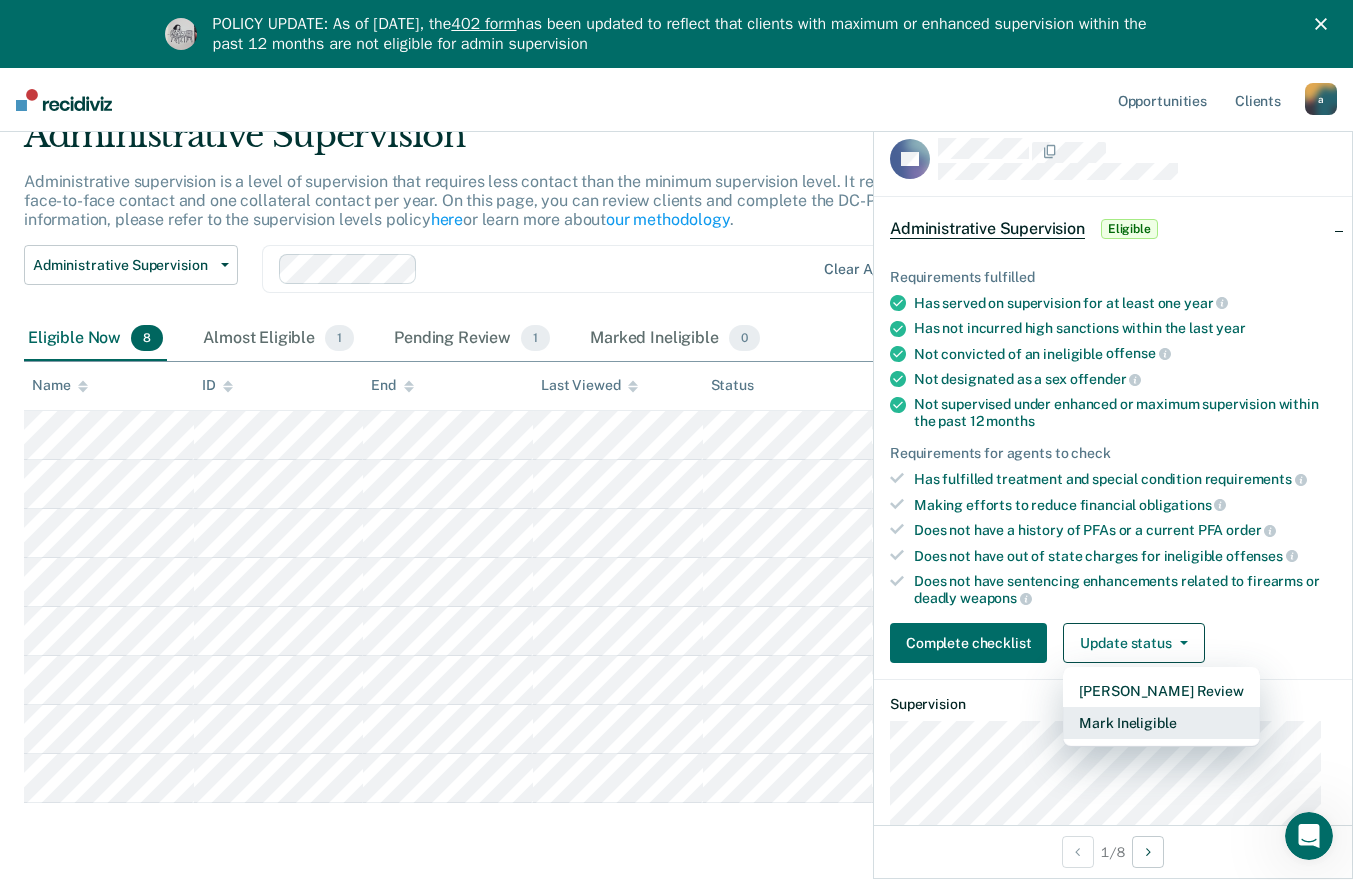 click on "Mark Ineligible" at bounding box center [1161, 723] 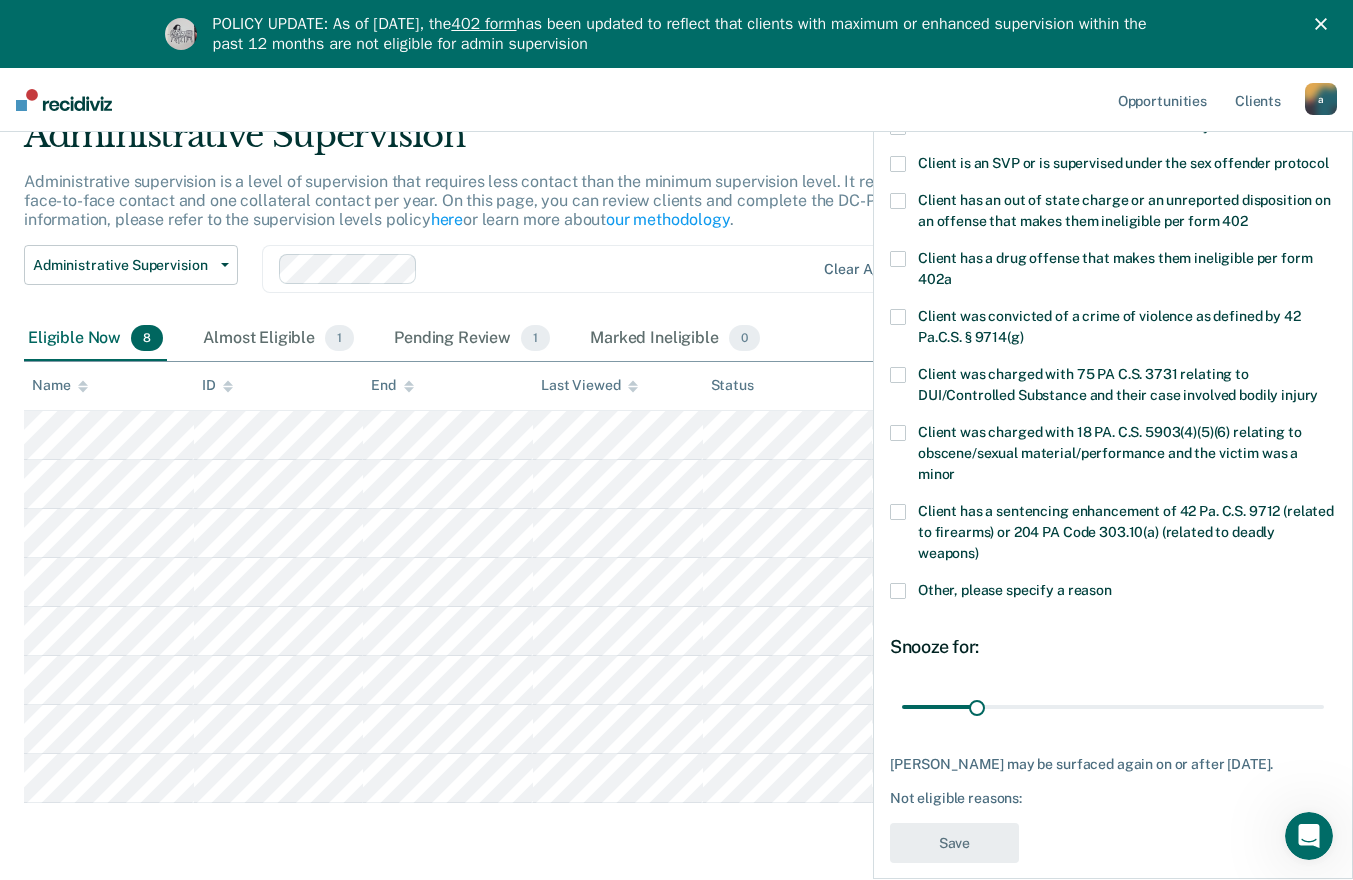 scroll, scrollTop: 252, scrollLeft: 0, axis: vertical 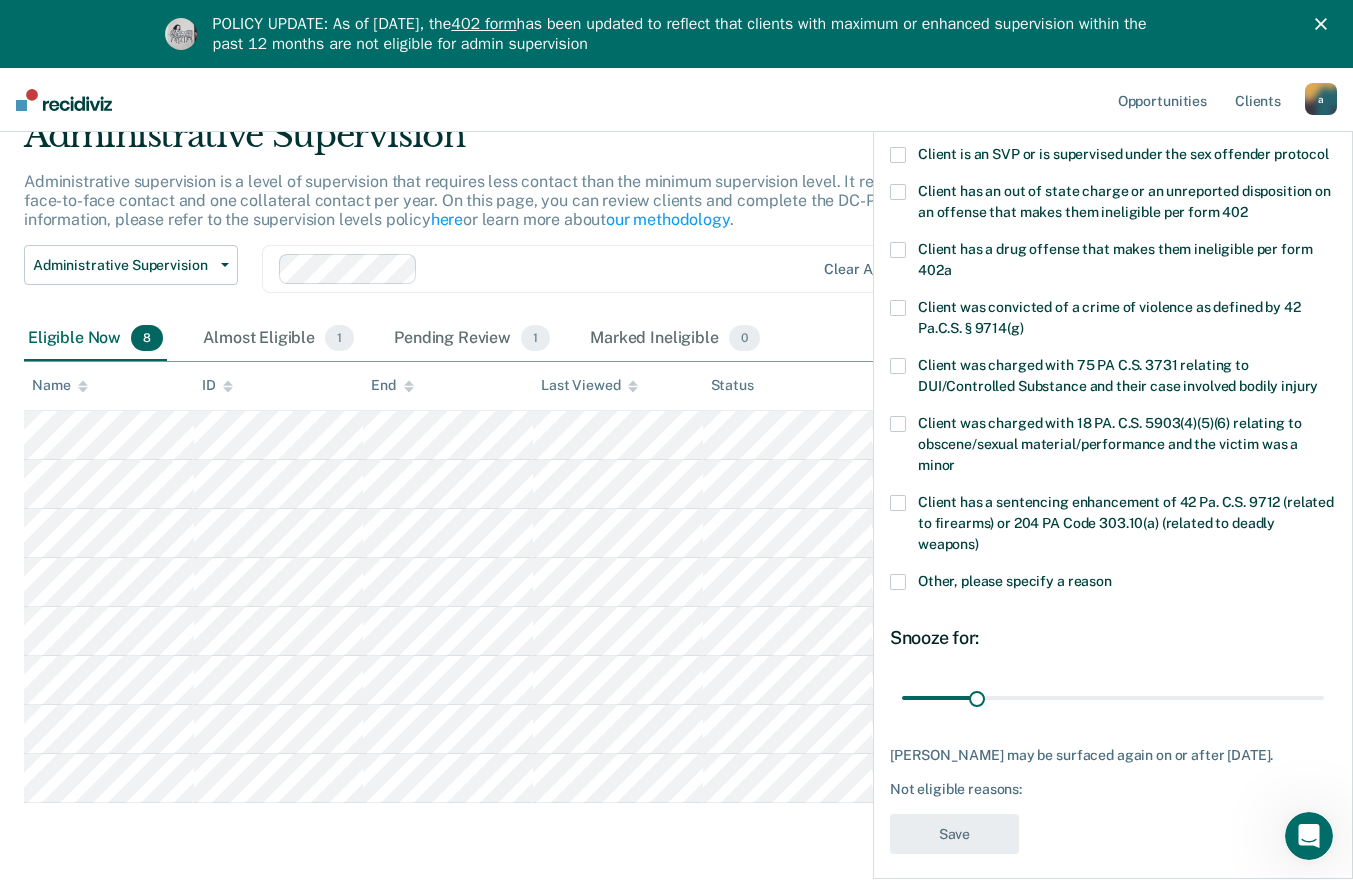 click at bounding box center (898, 582) 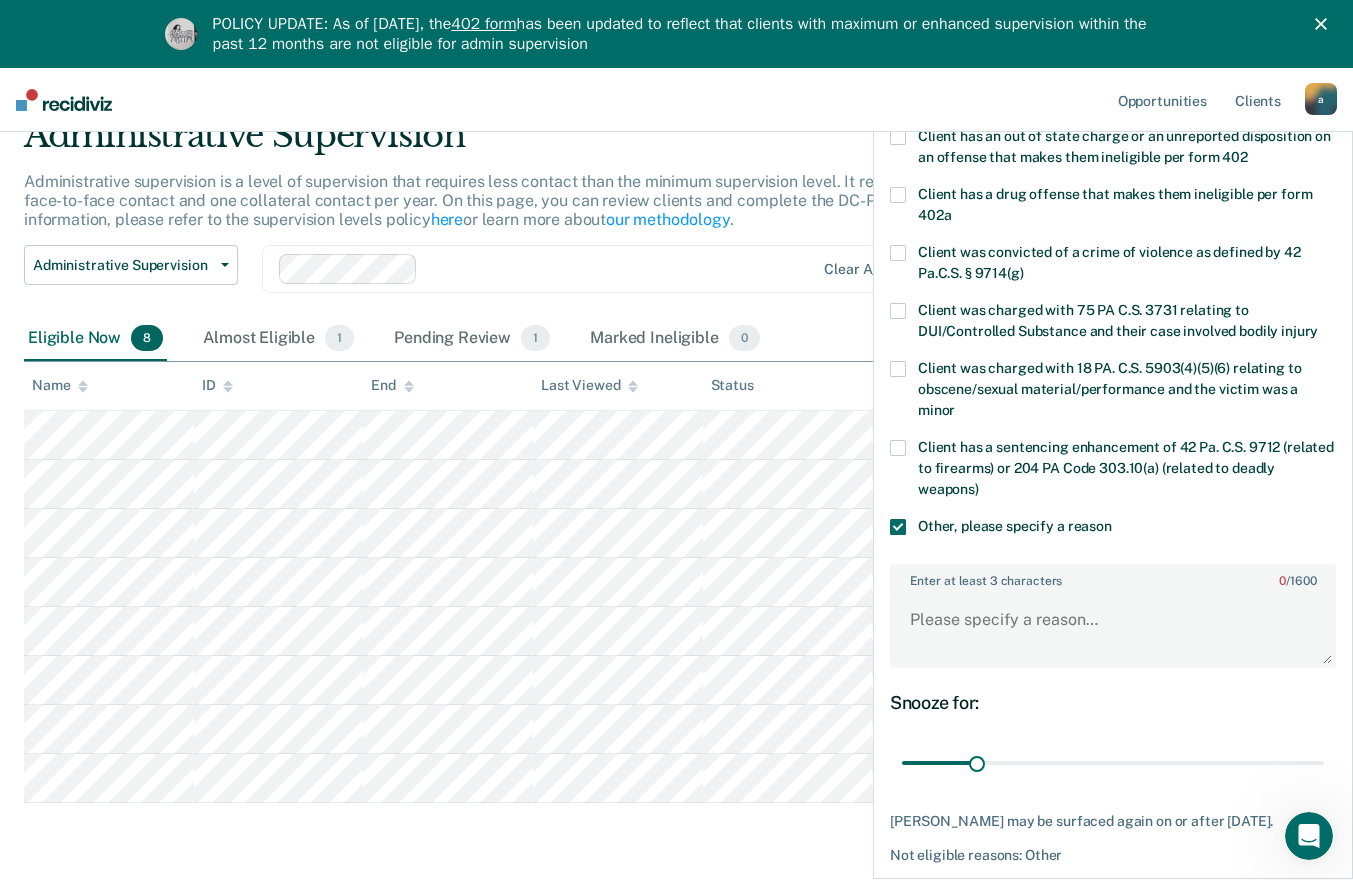 scroll, scrollTop: 331, scrollLeft: 0, axis: vertical 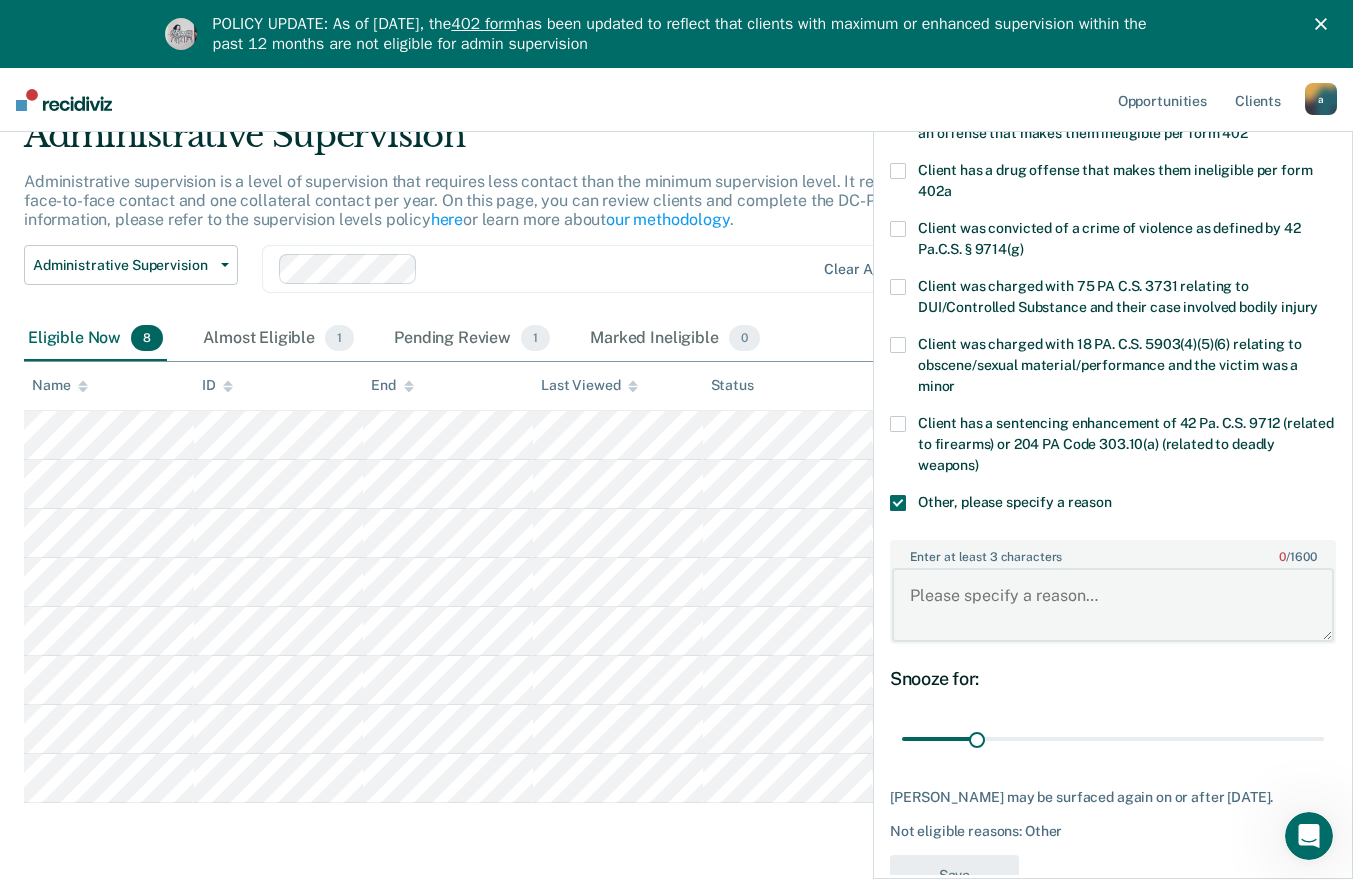 click on "Enter at least 3 characters 0  /  1600" at bounding box center [1113, 605] 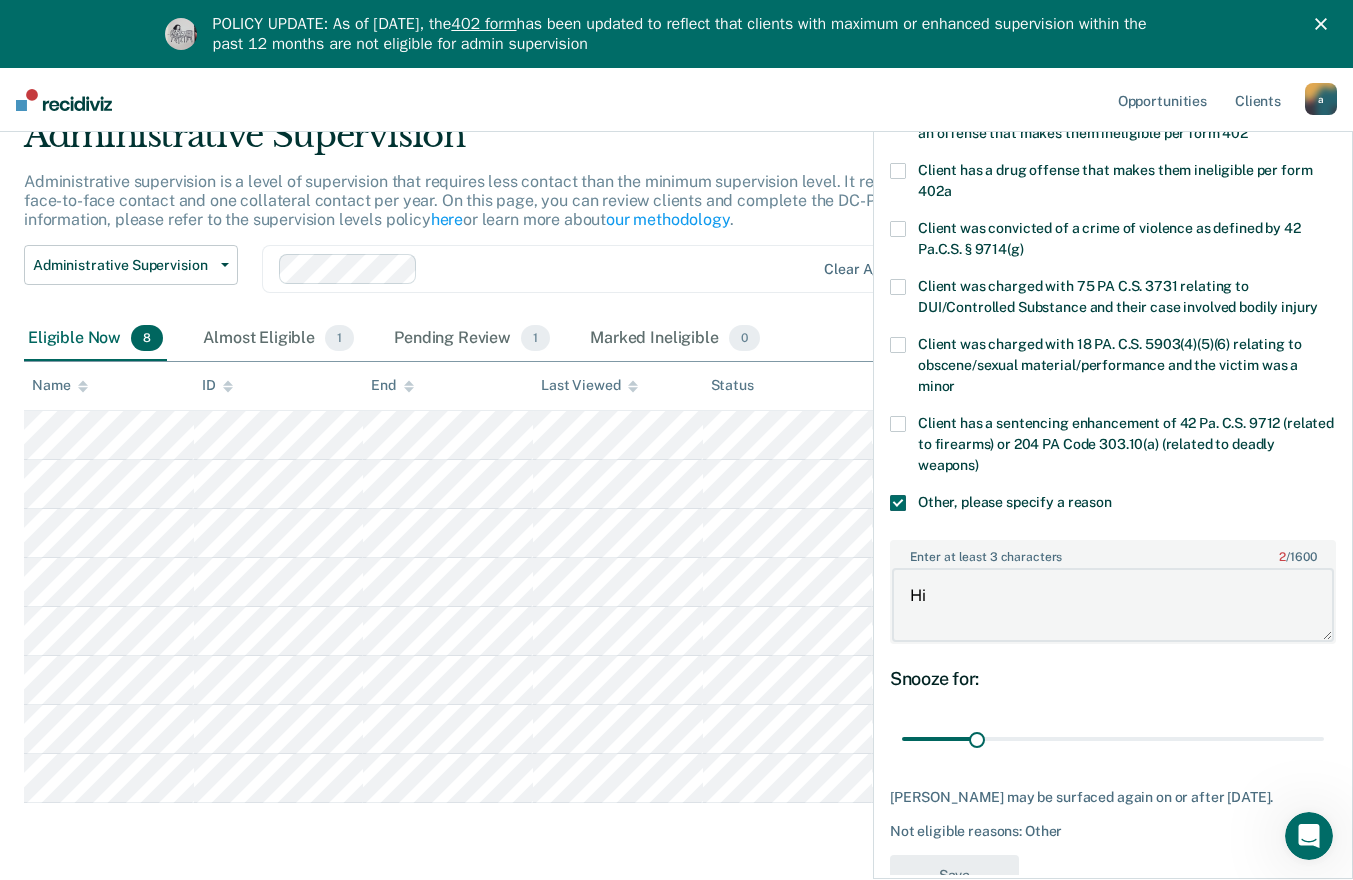 type on "H" 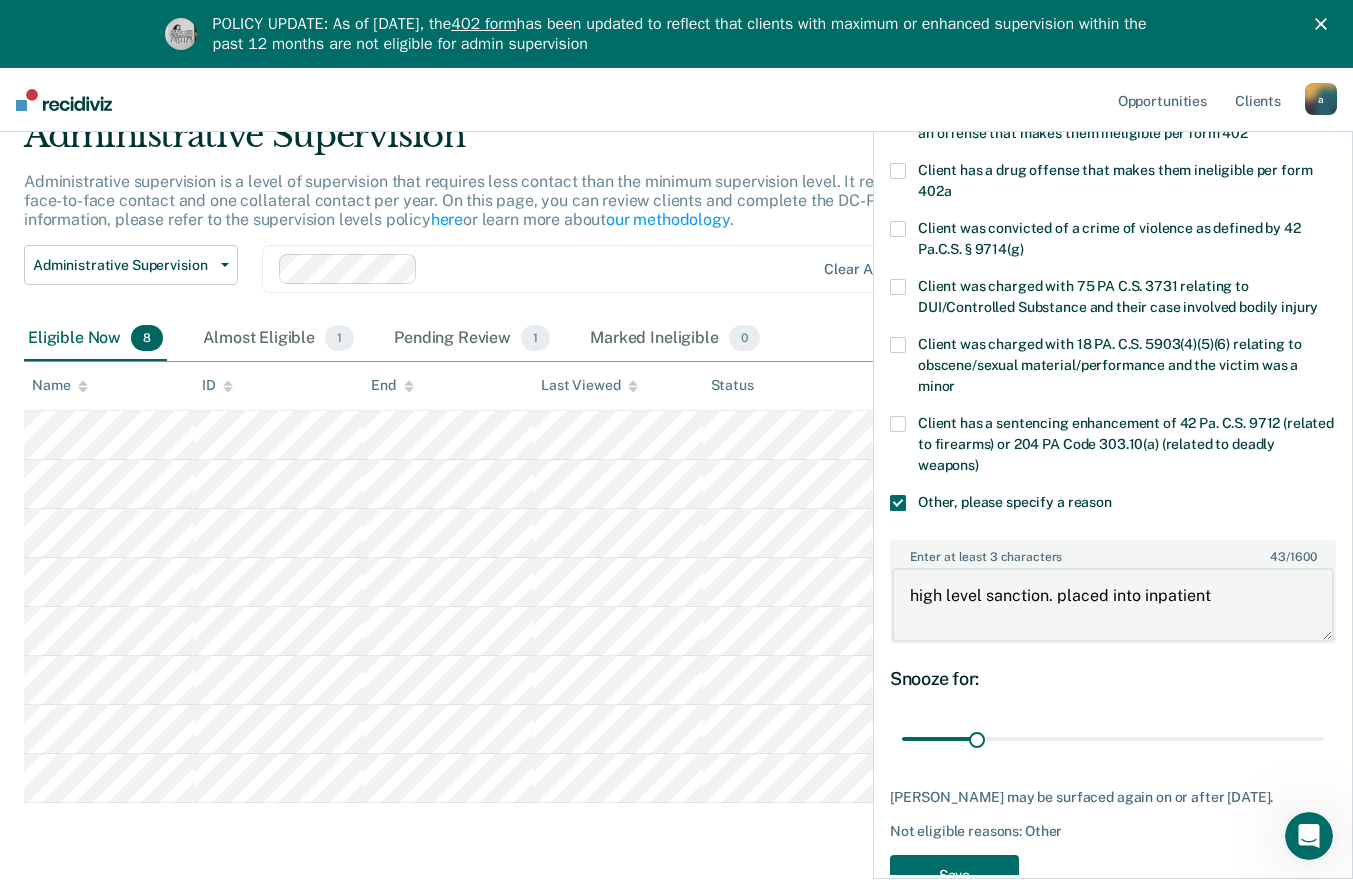 click on "high level sanction. placed into inpatient" at bounding box center [1113, 605] 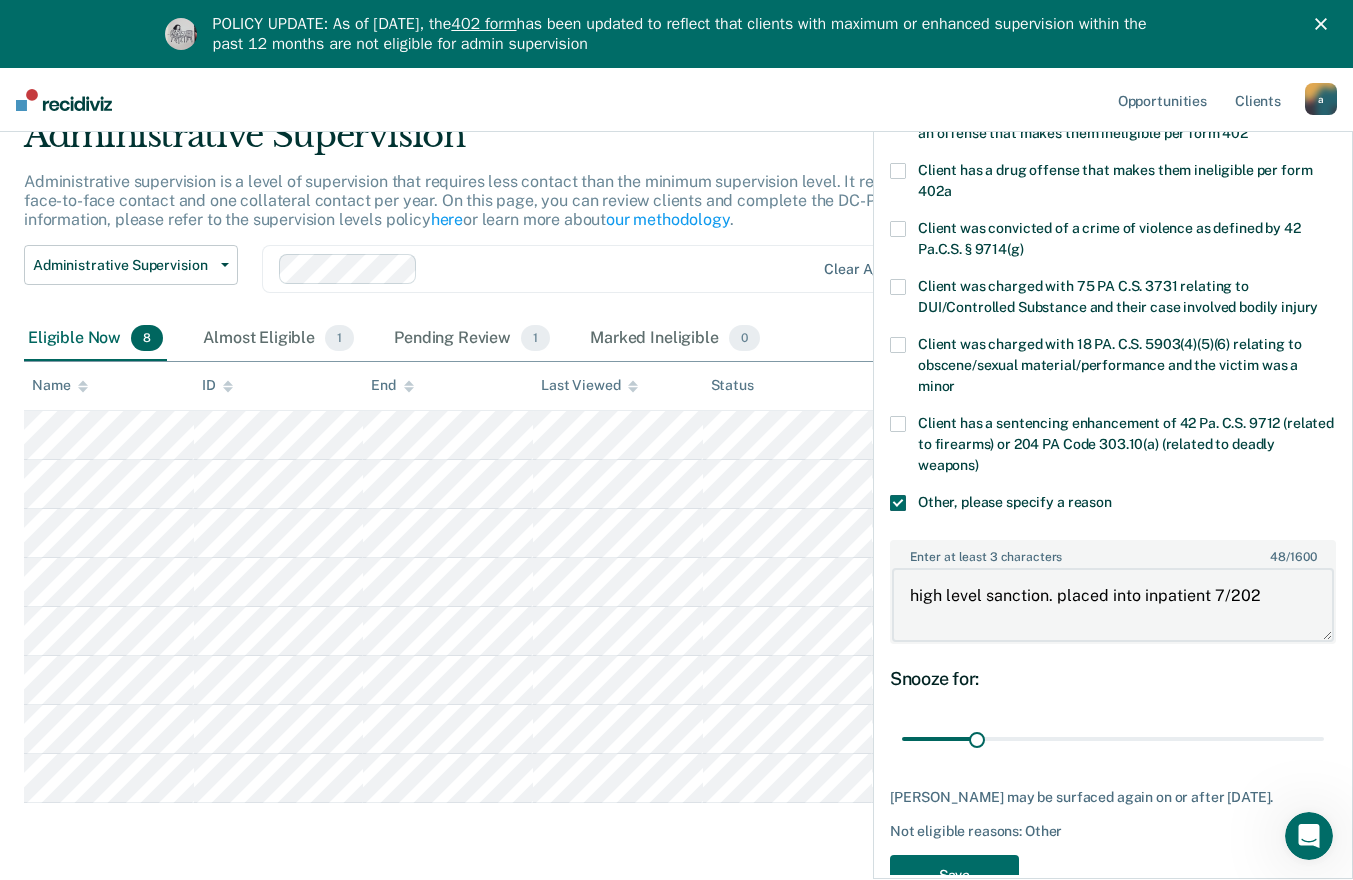 type on "high level sanction. placed into inpatient 7/2026" 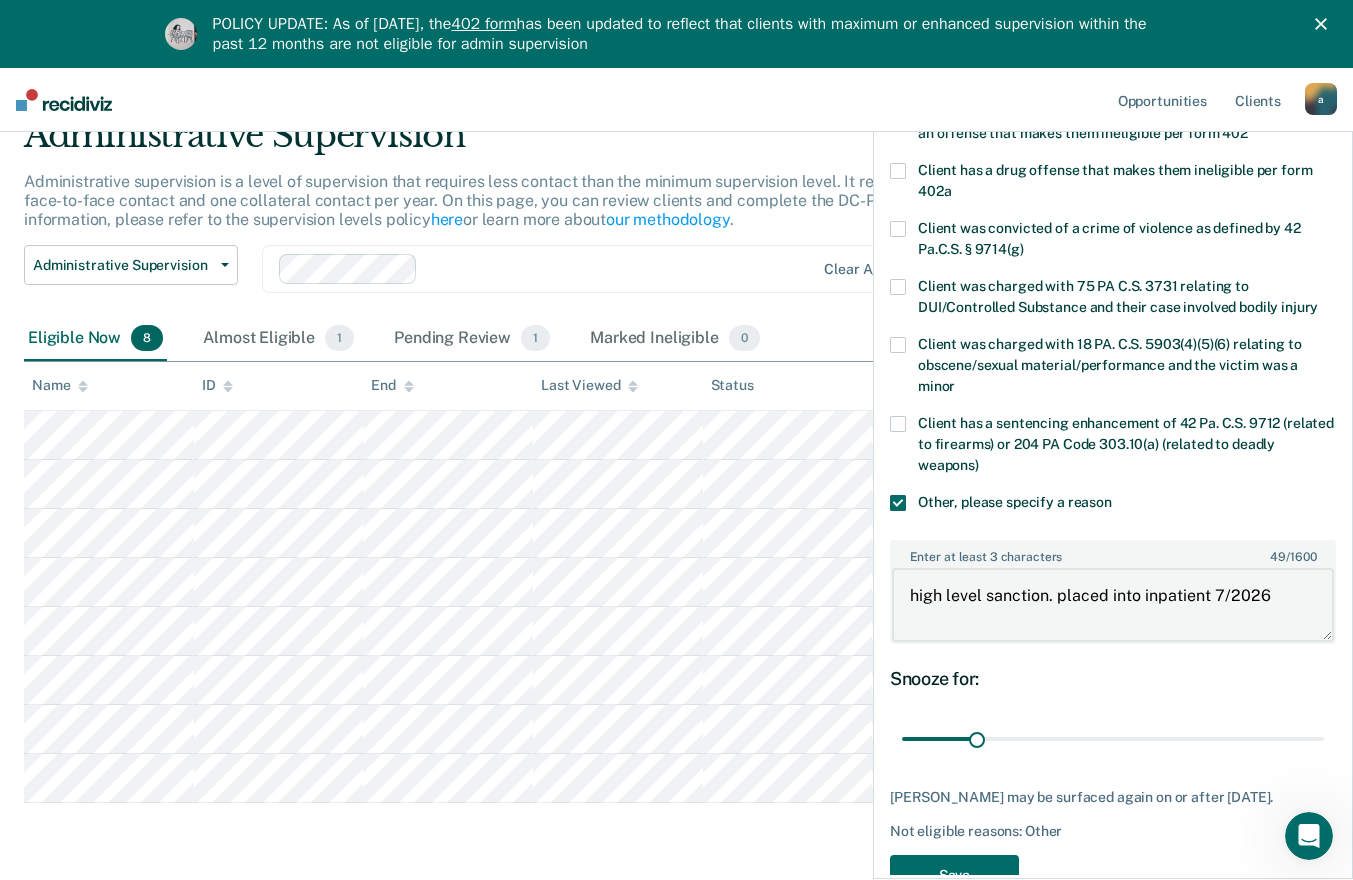 scroll, scrollTop: 407, scrollLeft: 0, axis: vertical 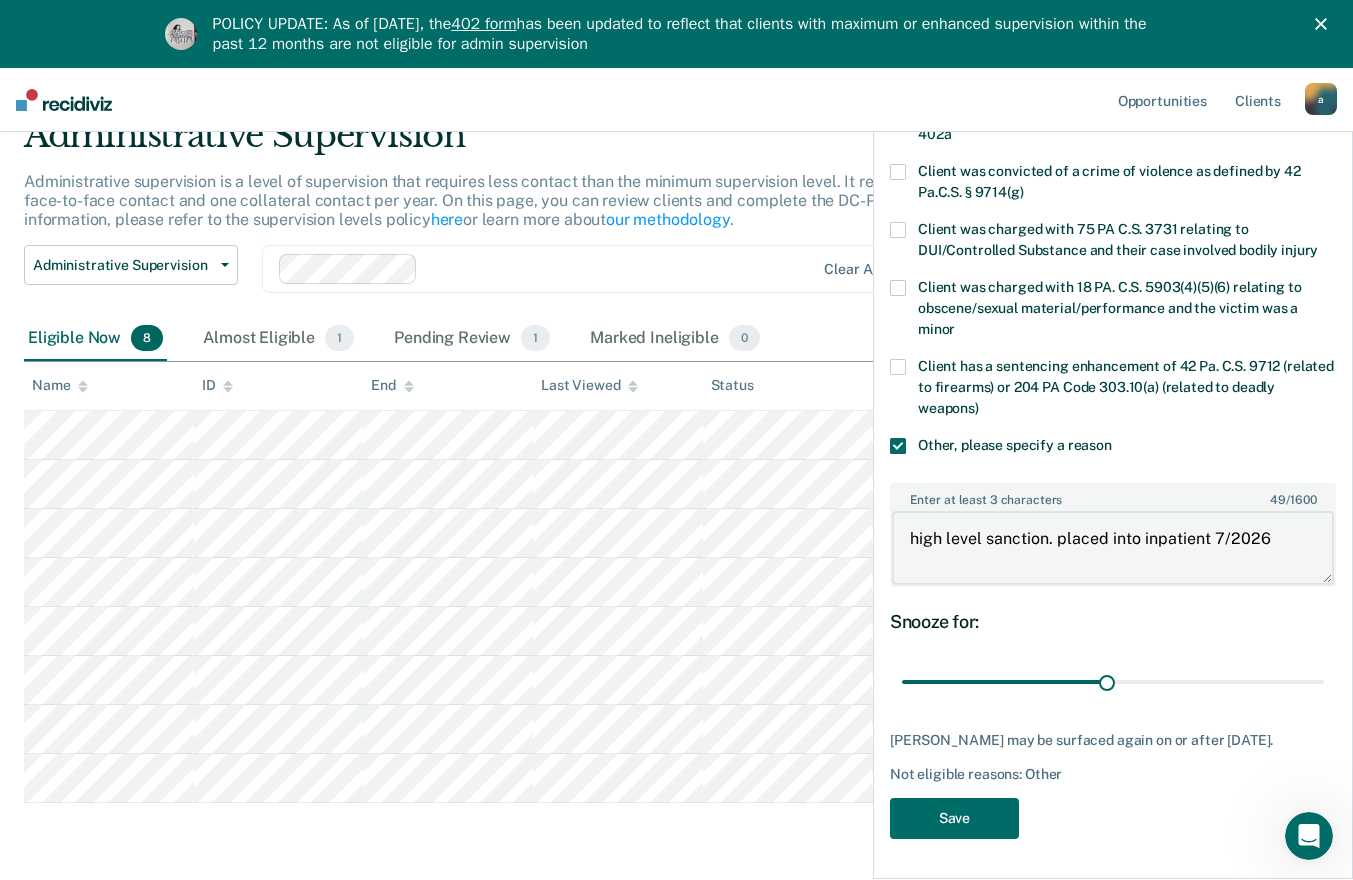 type on "178" 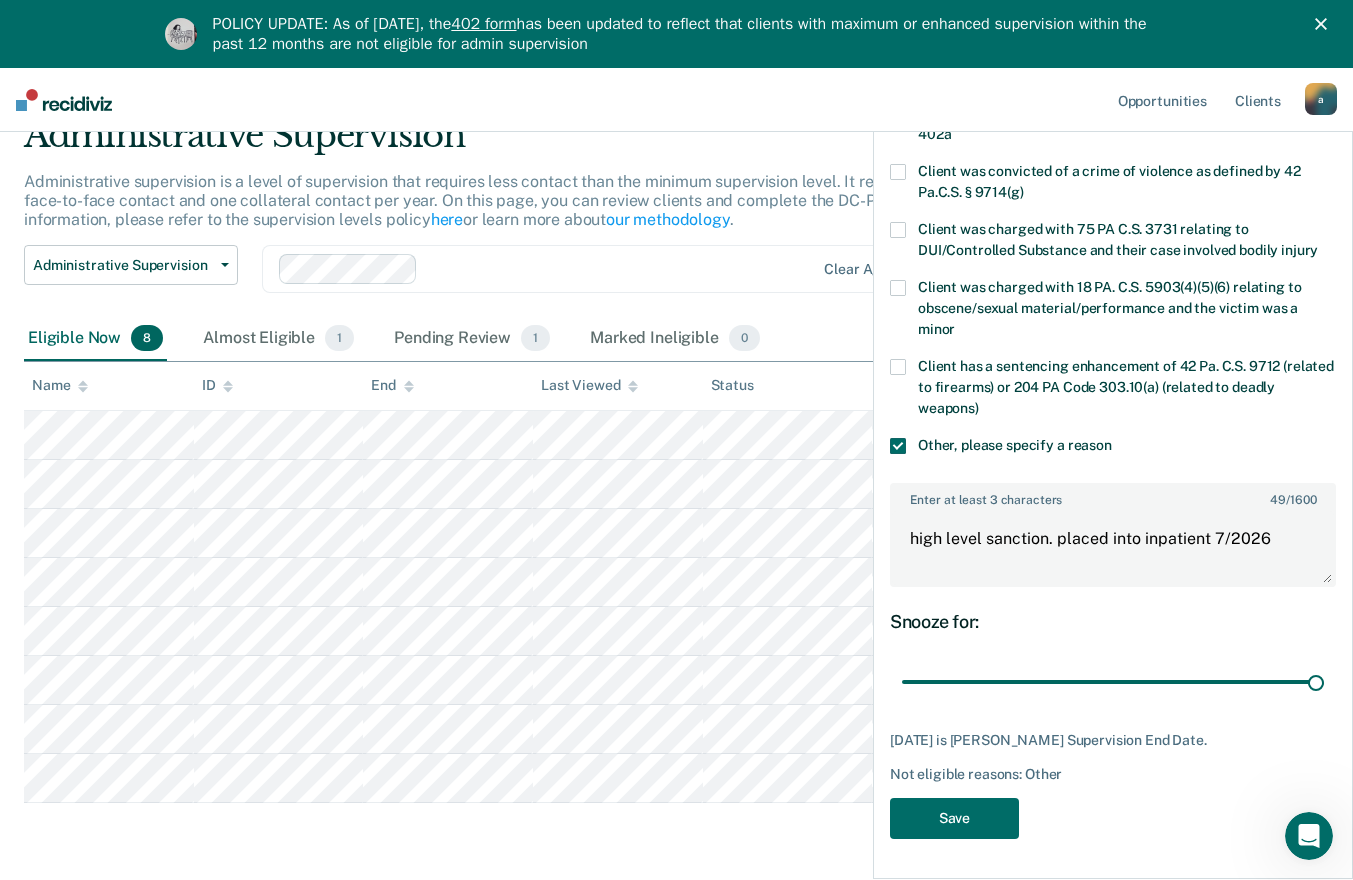 scroll, scrollTop: 0, scrollLeft: 0, axis: both 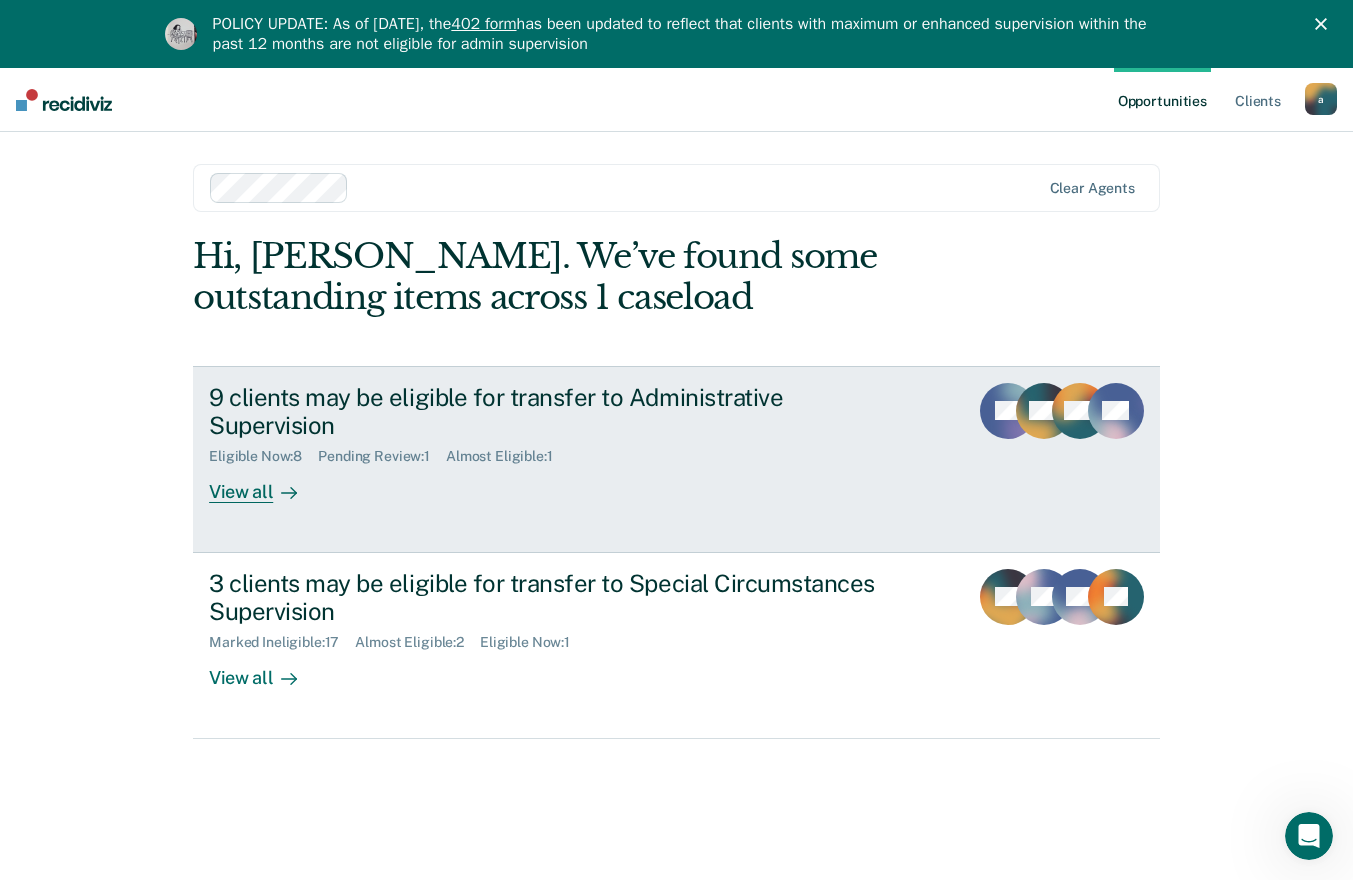 click at bounding box center (285, 492) 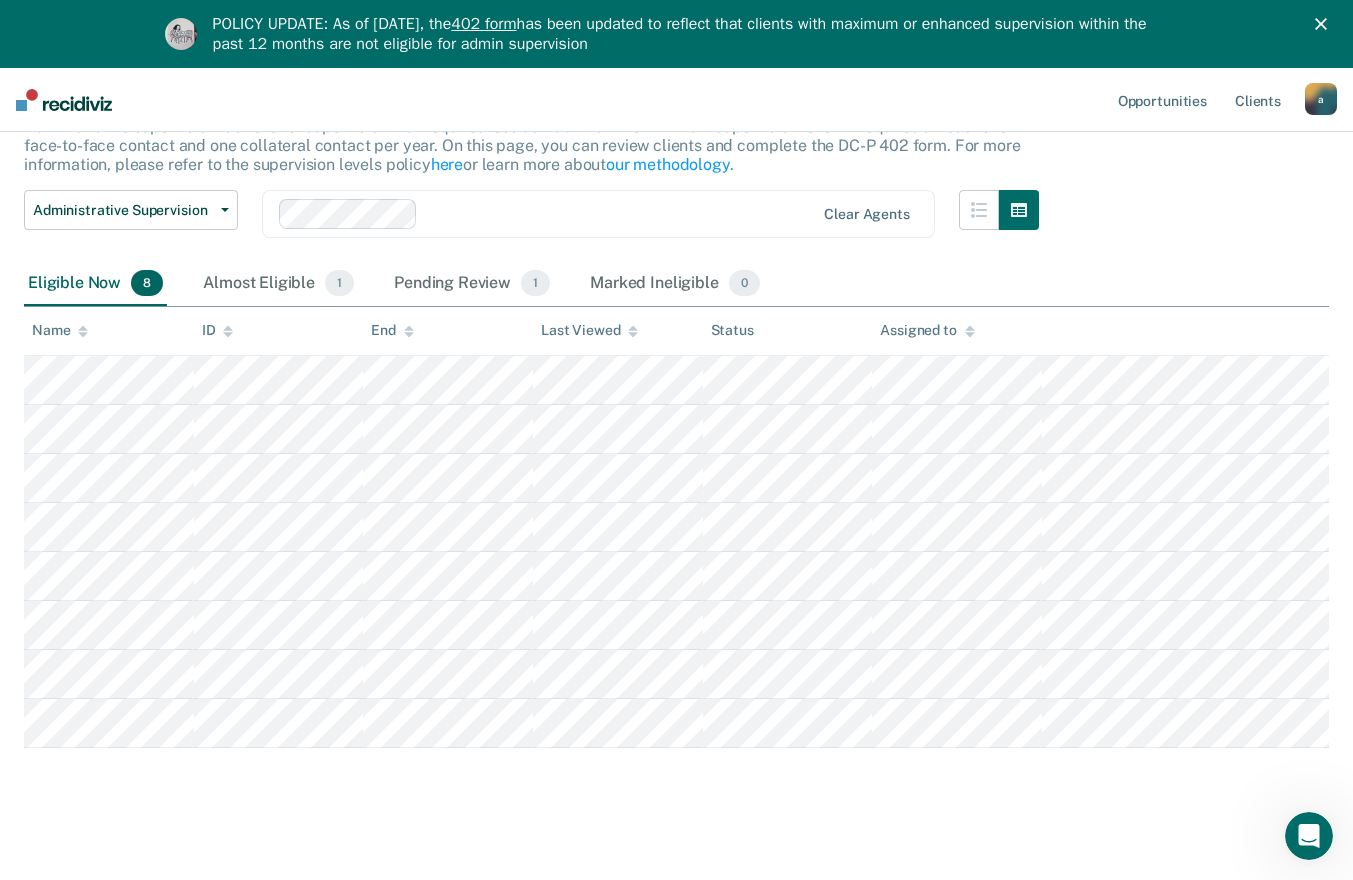 scroll, scrollTop: 148, scrollLeft: 0, axis: vertical 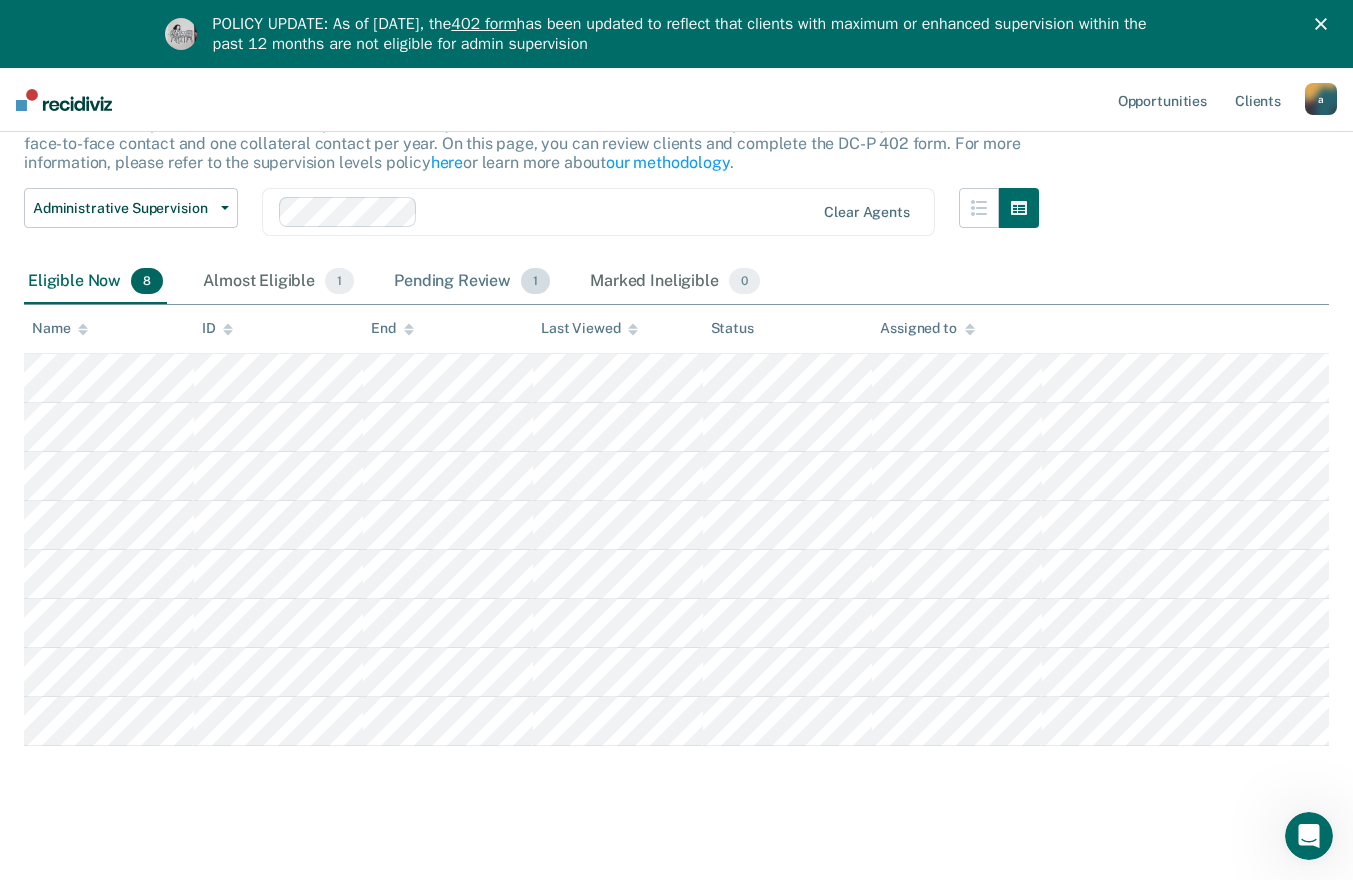 click on "Pending Review 1" at bounding box center (472, 282) 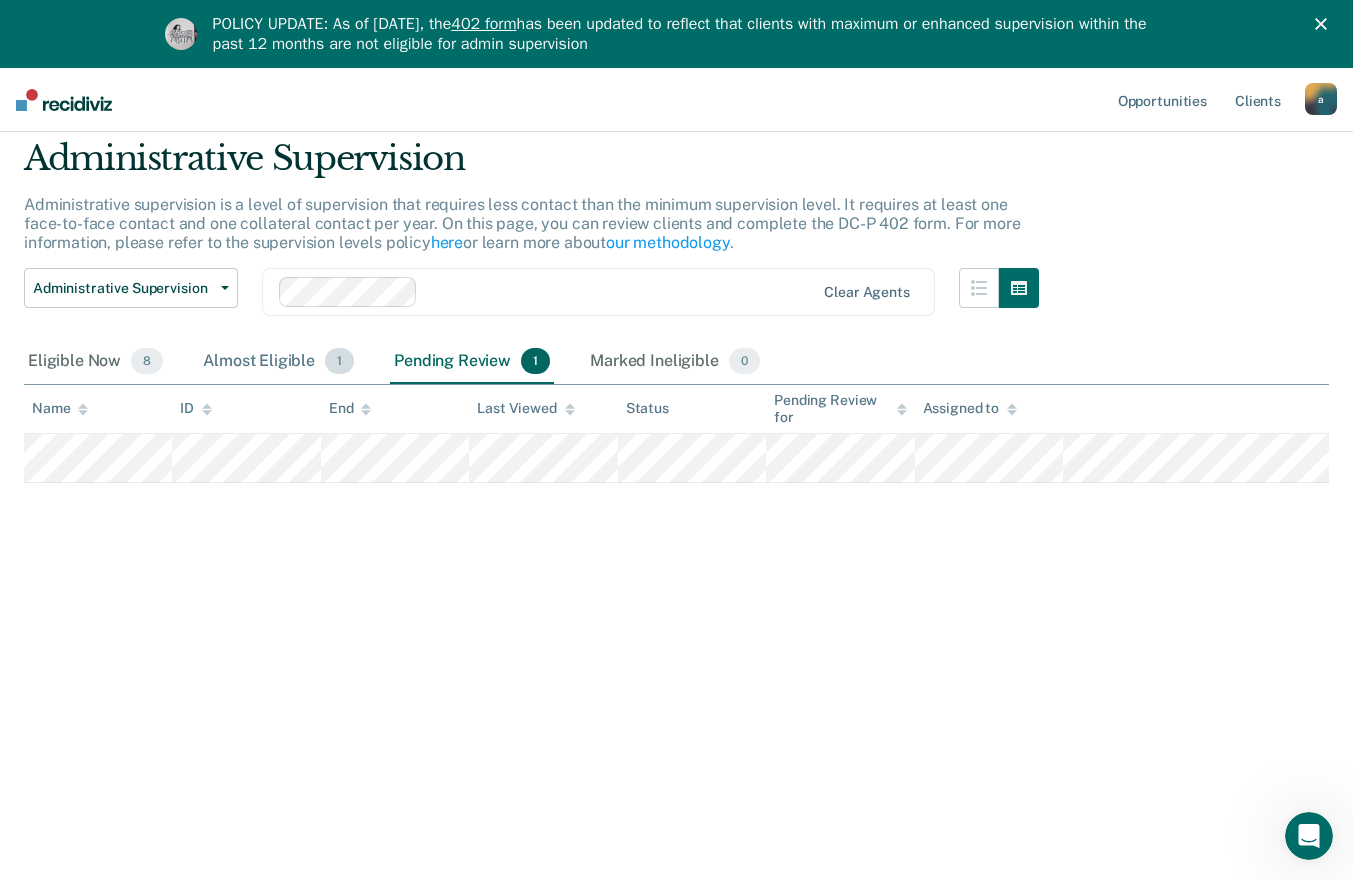 click on "Almost Eligible 1" at bounding box center [278, 362] 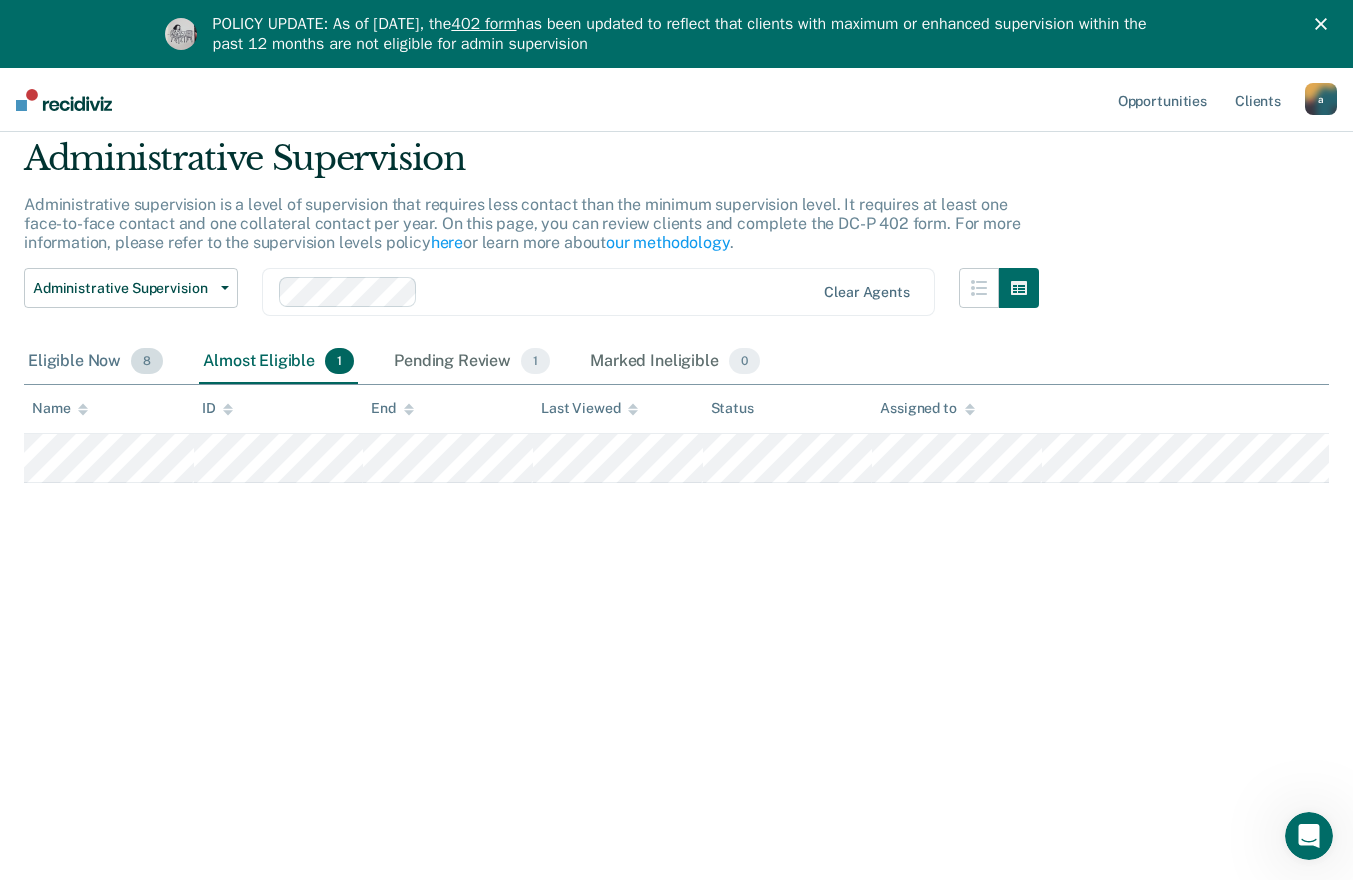 click on "Eligible Now 8" at bounding box center (95, 362) 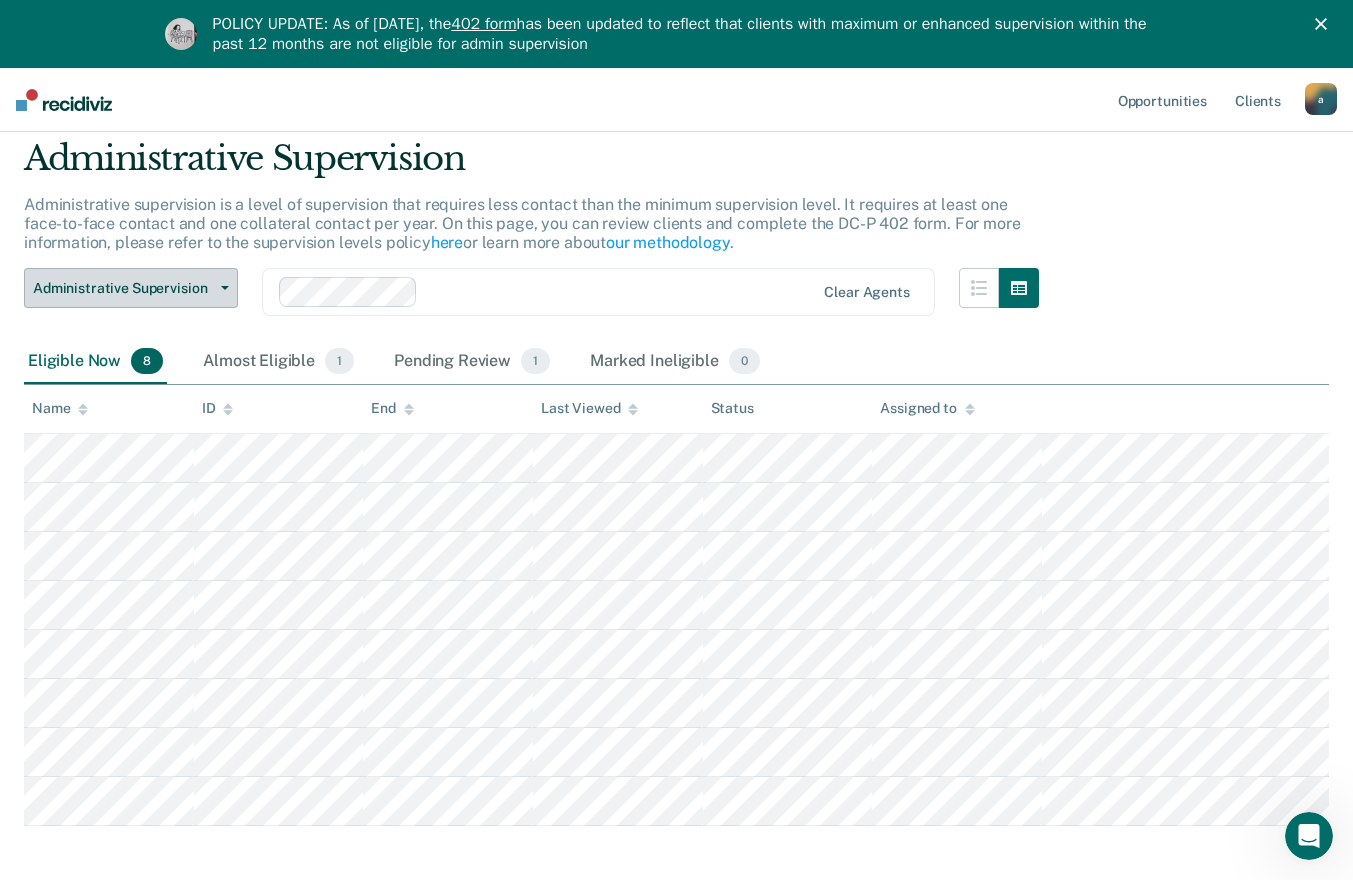click on "Administrative Supervision" at bounding box center (123, 288) 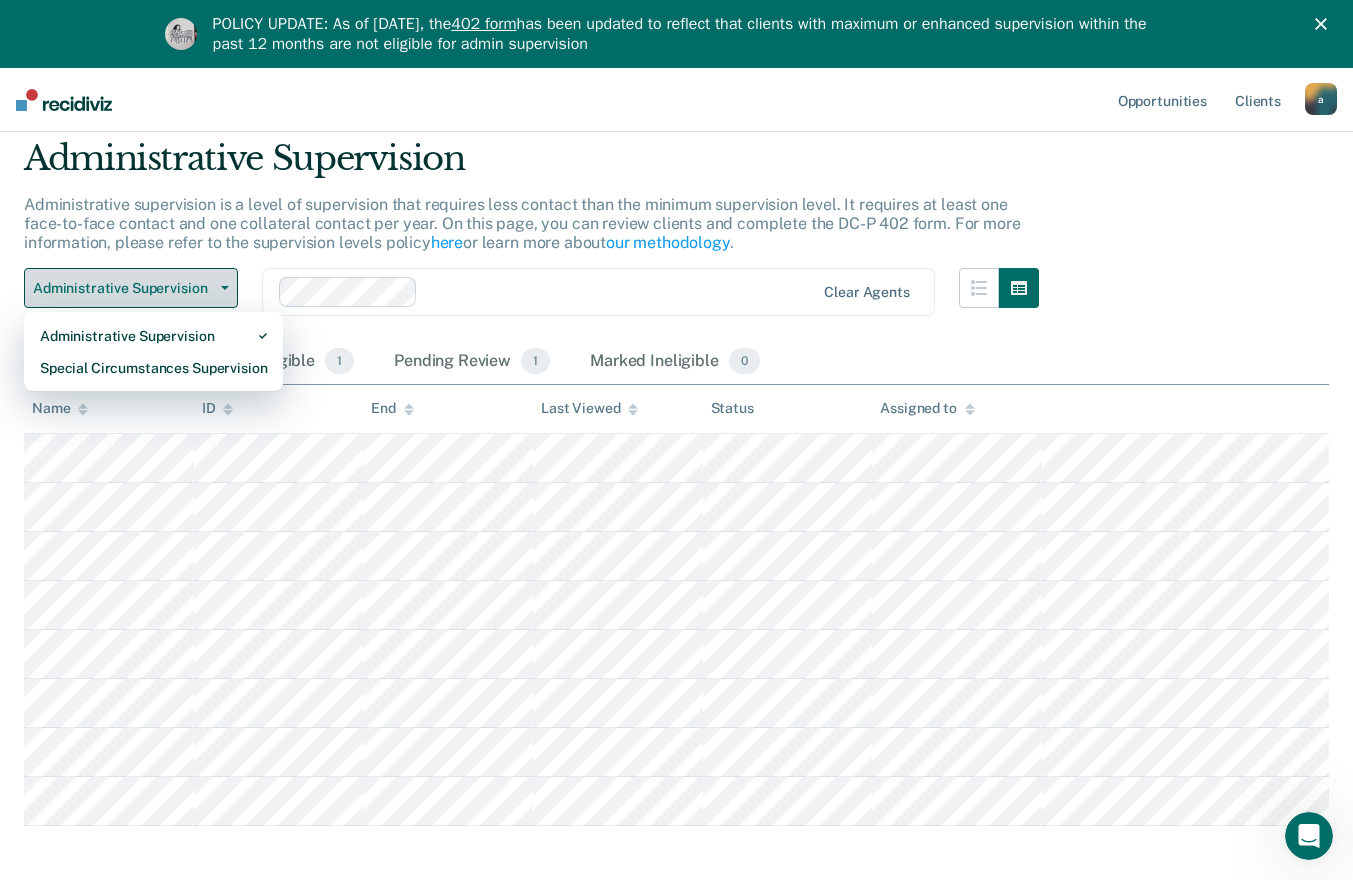 click on "Special Circumstances Supervision" at bounding box center (153, 368) 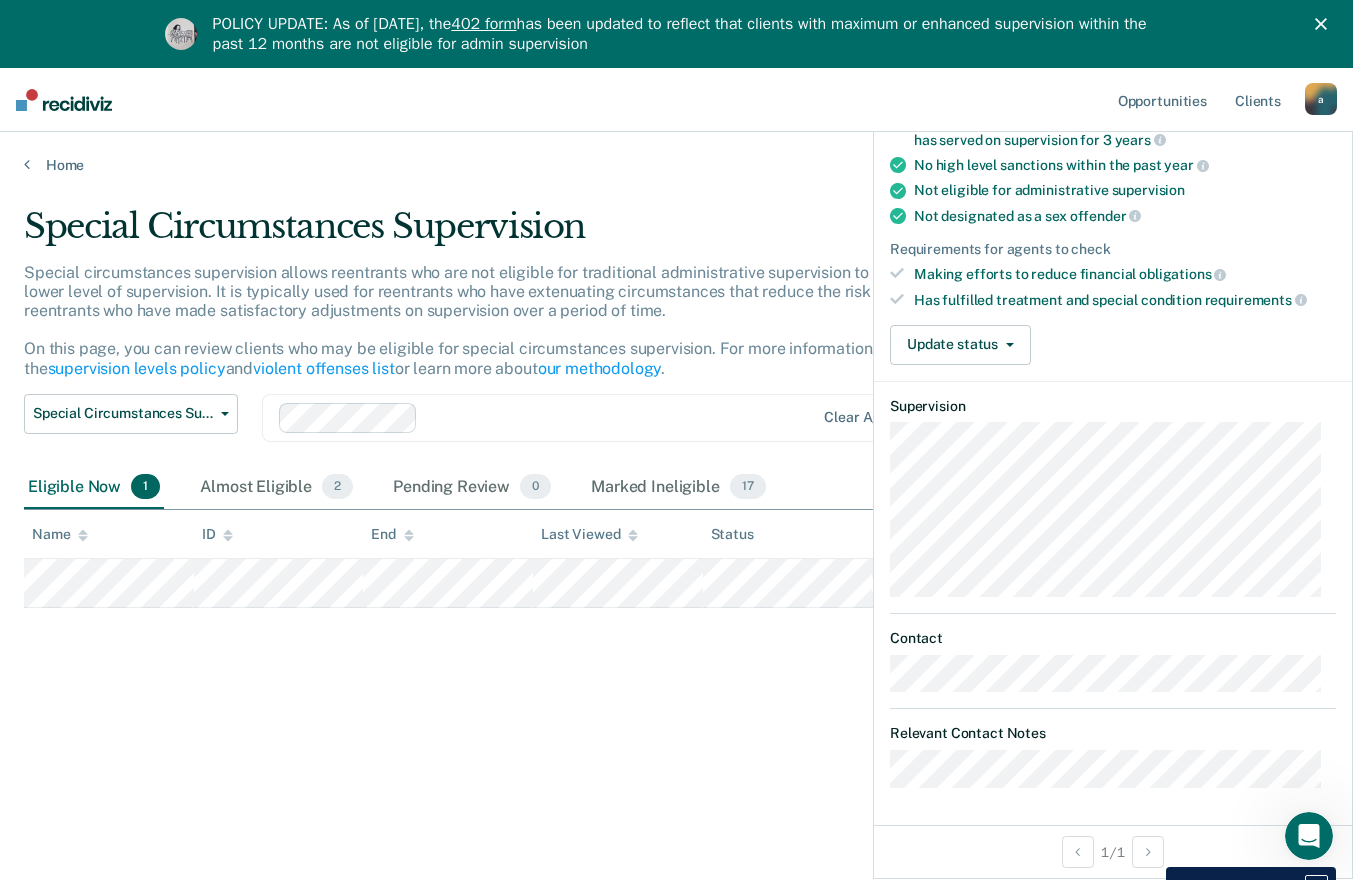 scroll, scrollTop: 0, scrollLeft: 0, axis: both 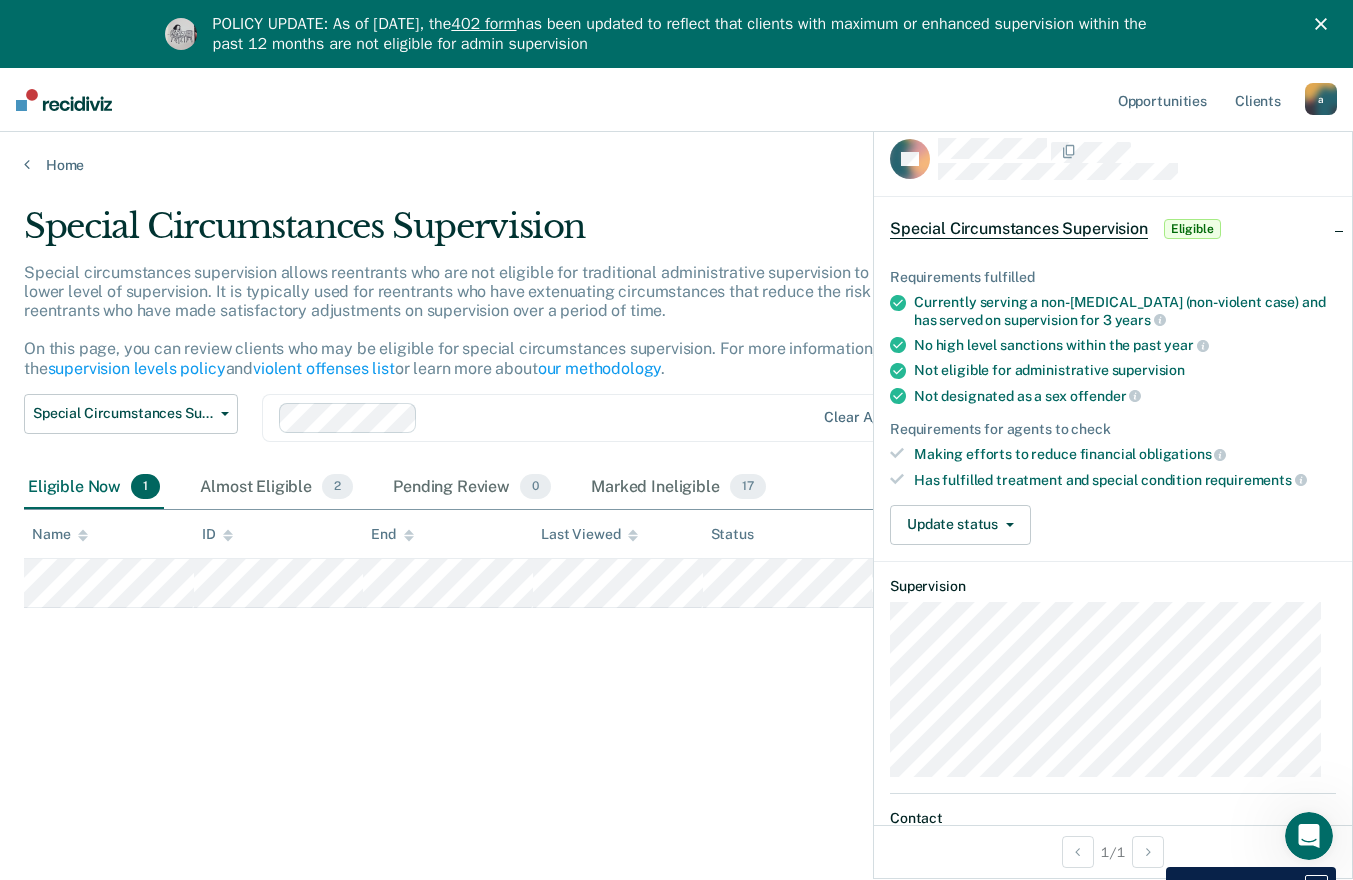 click on "Special Circumstances Supervision" at bounding box center [1019, 229] 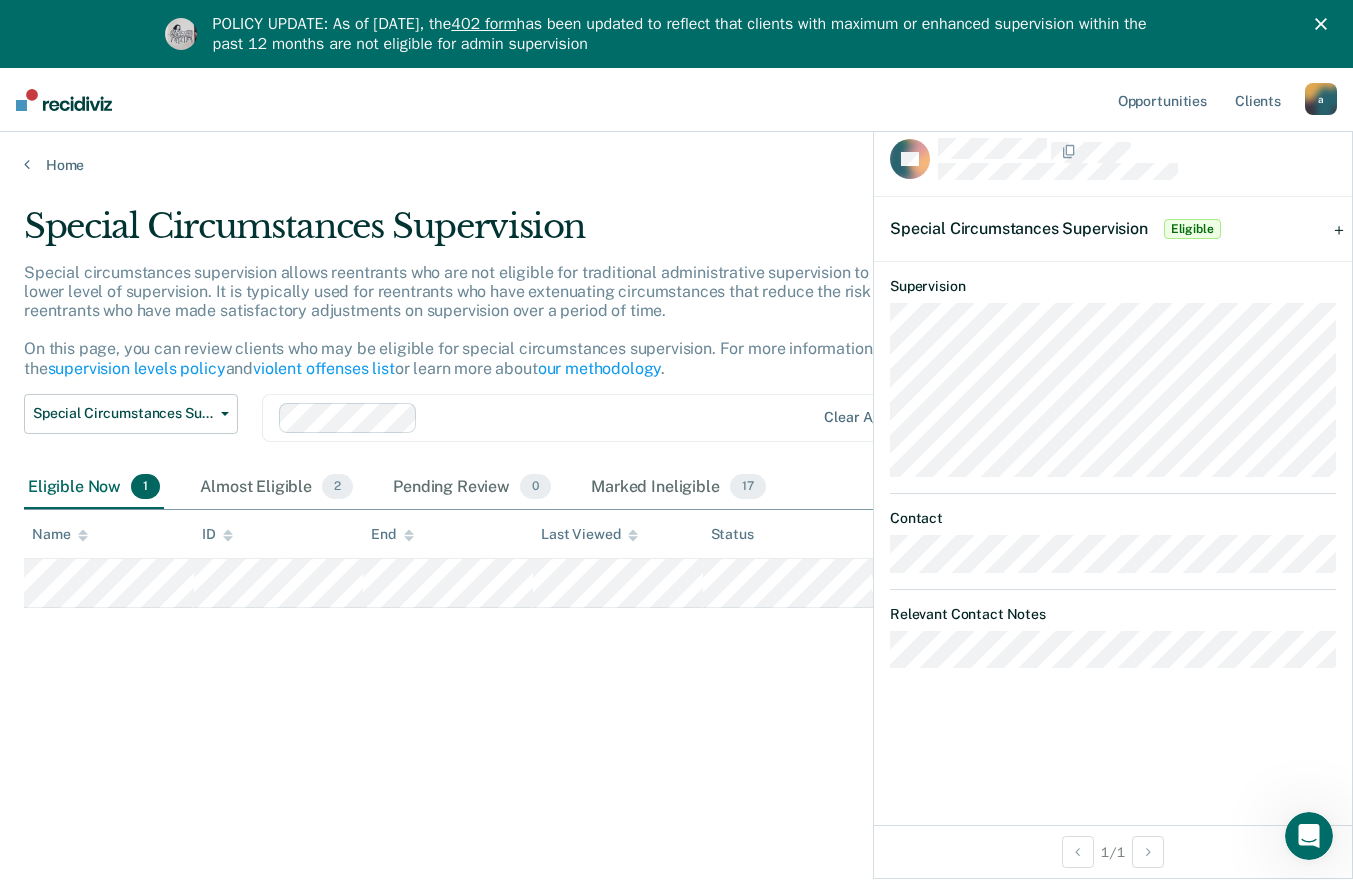click 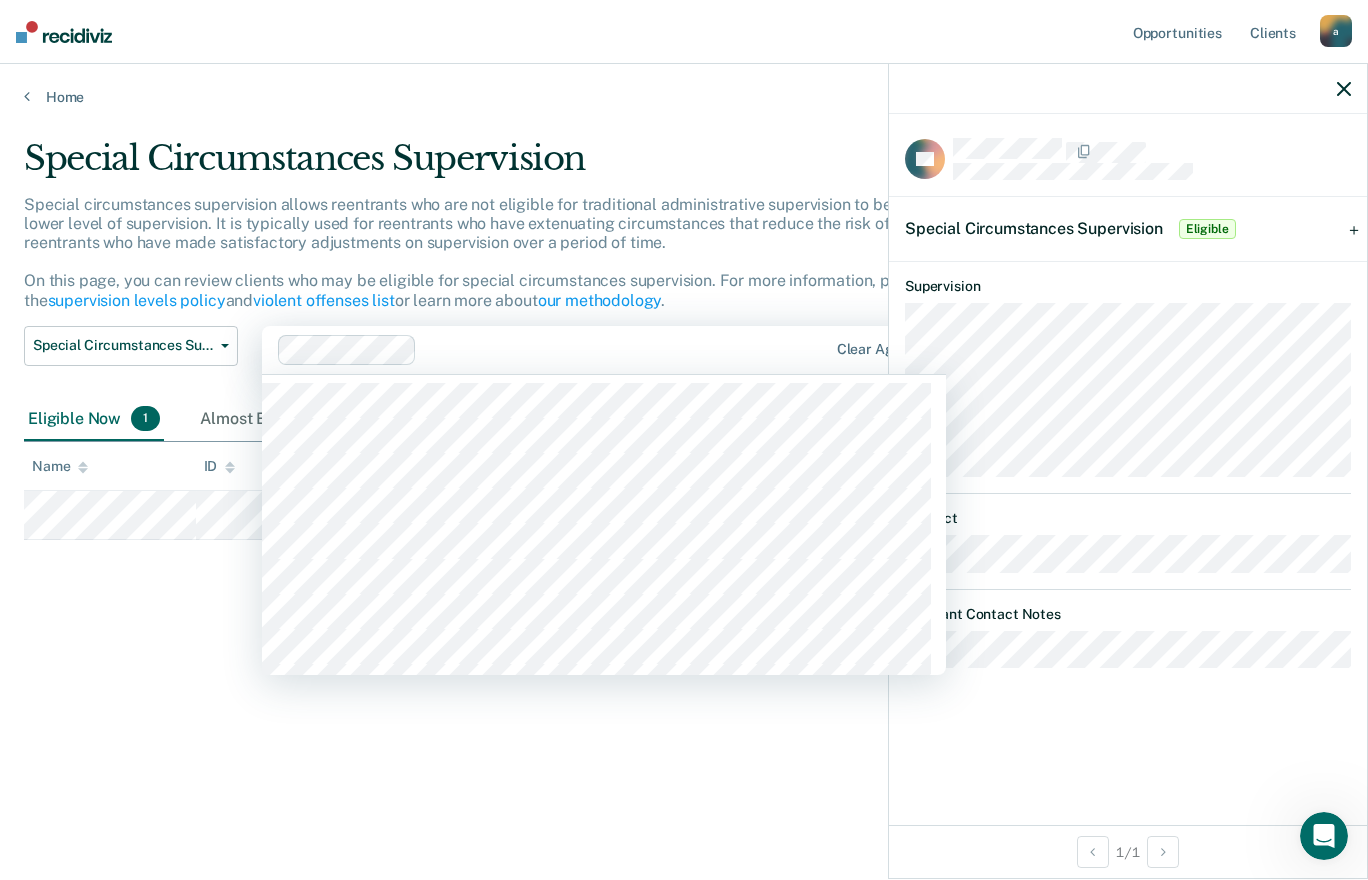 click on "Eligible Now 1" at bounding box center [94, 420] 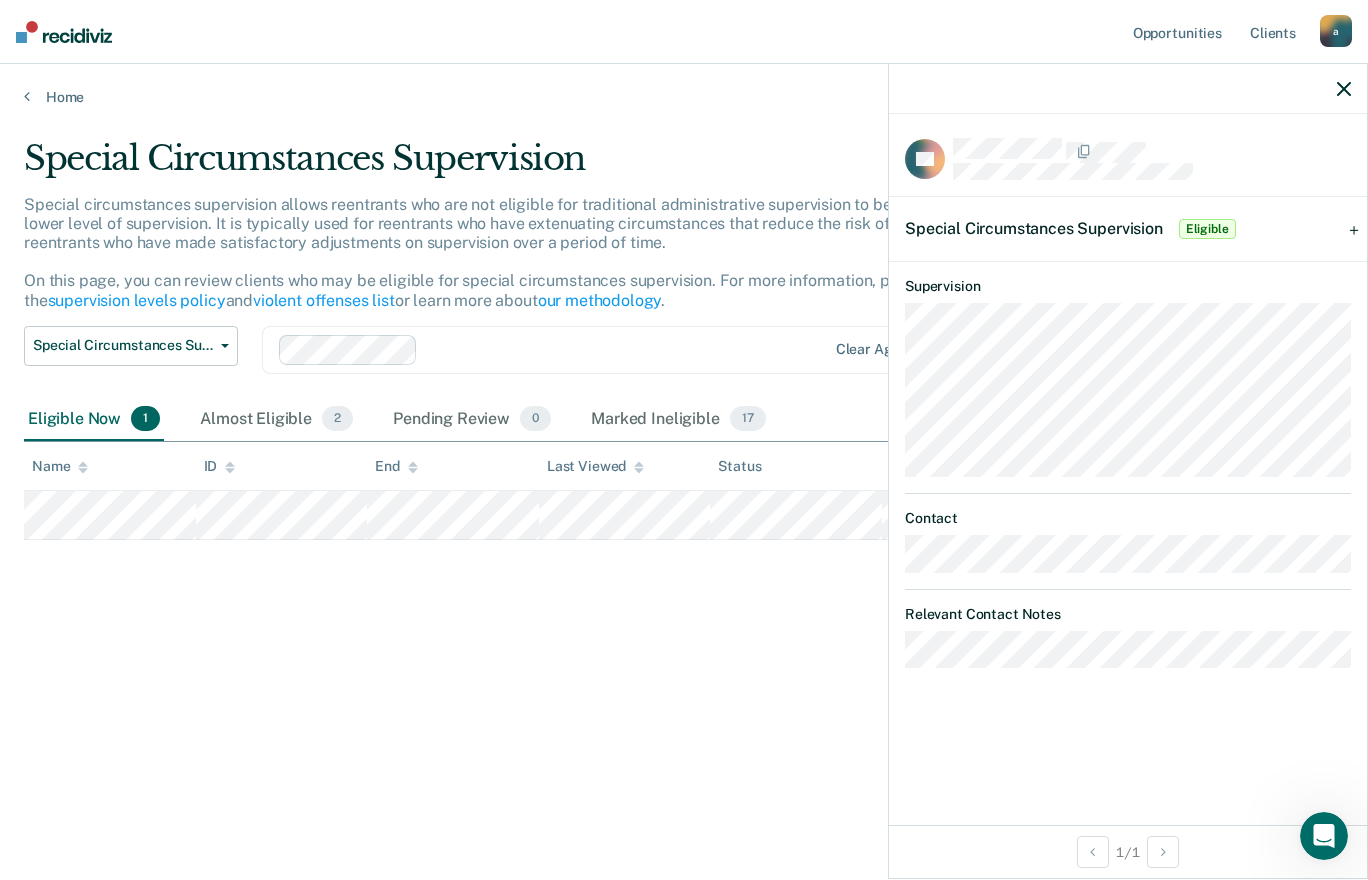 click 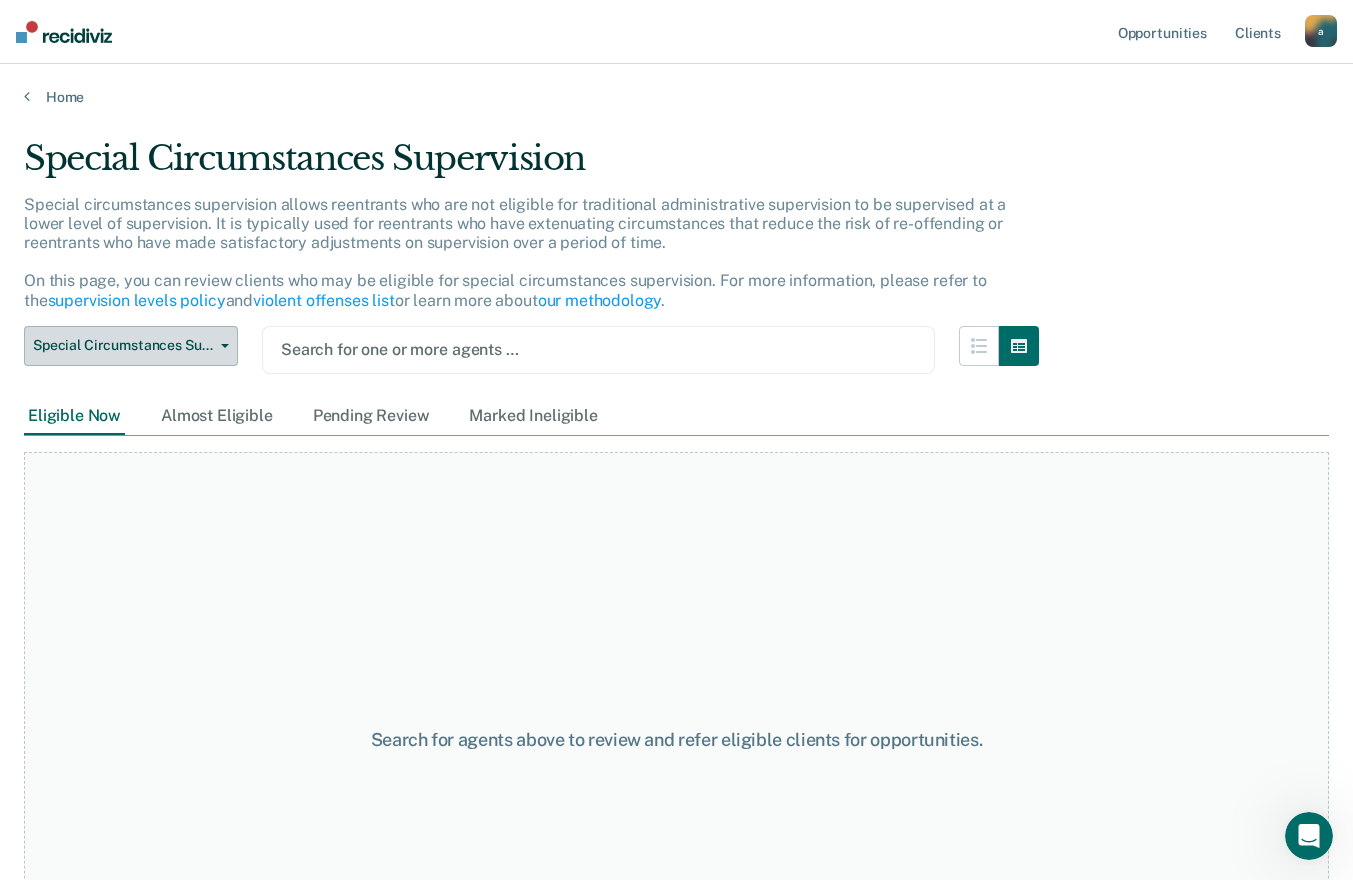 click on "Special Circumstances Supervision" at bounding box center [123, 345] 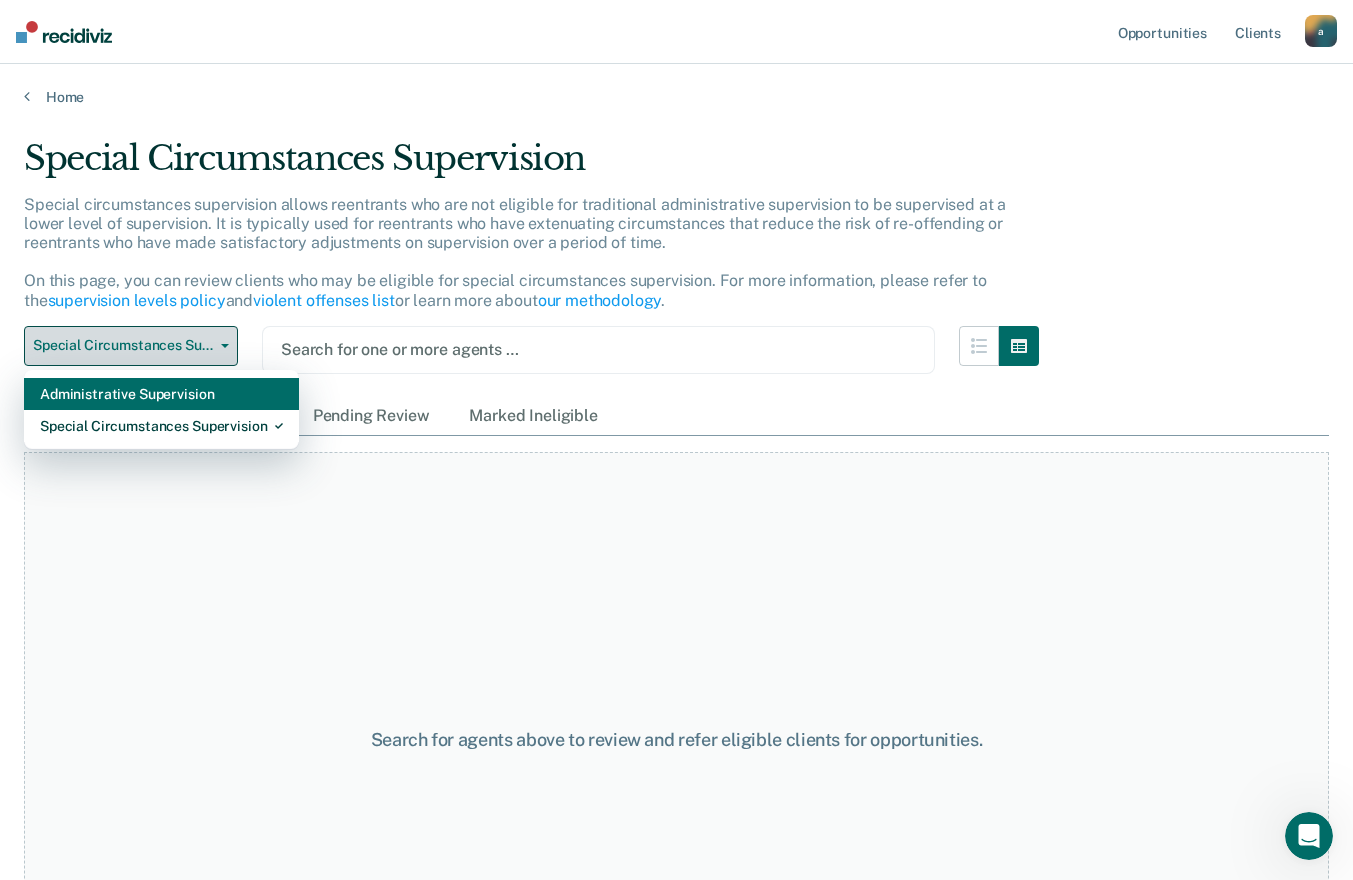 click on "Administrative Supervision" at bounding box center (161, 394) 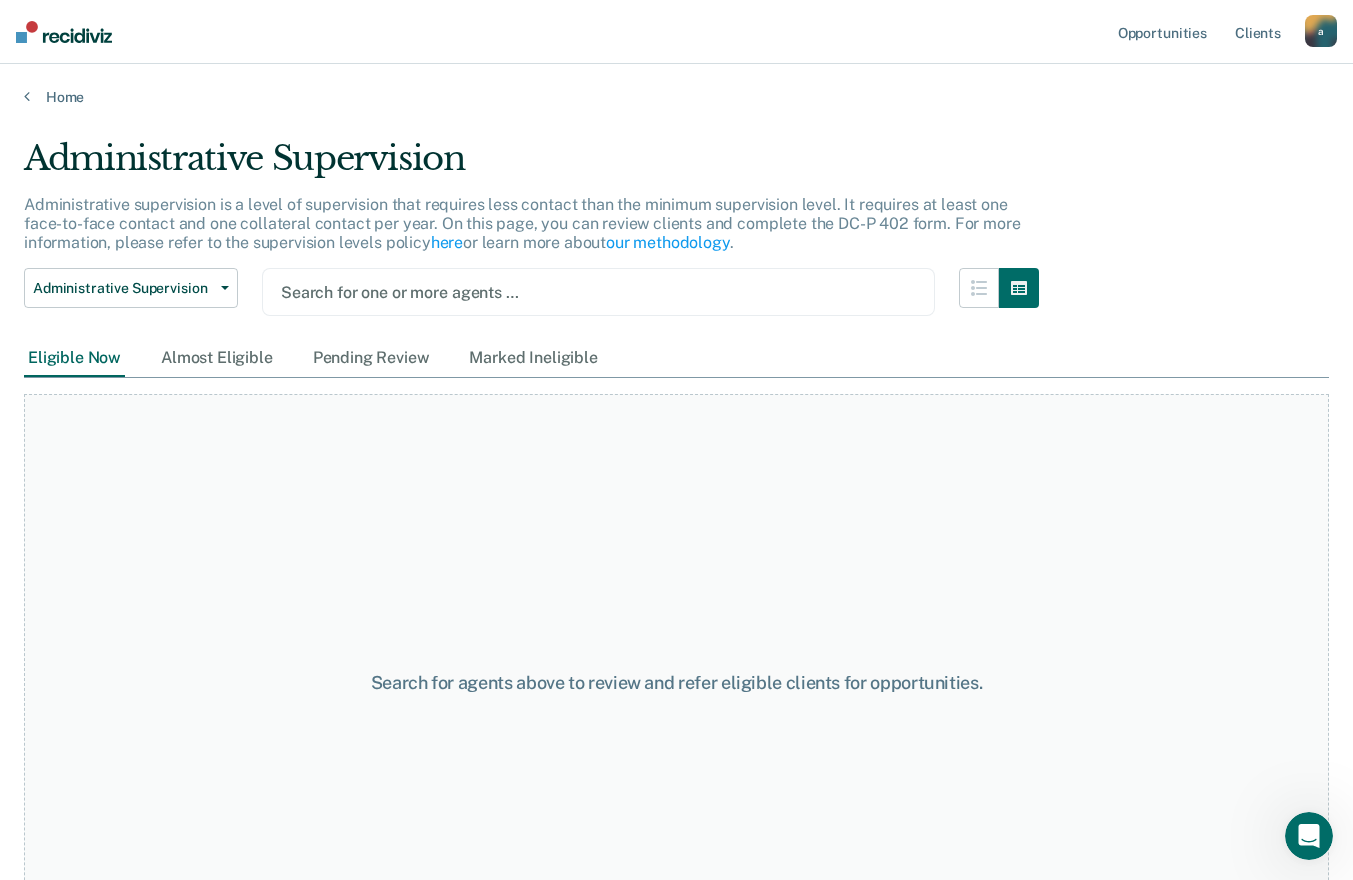 click at bounding box center (283, 292) 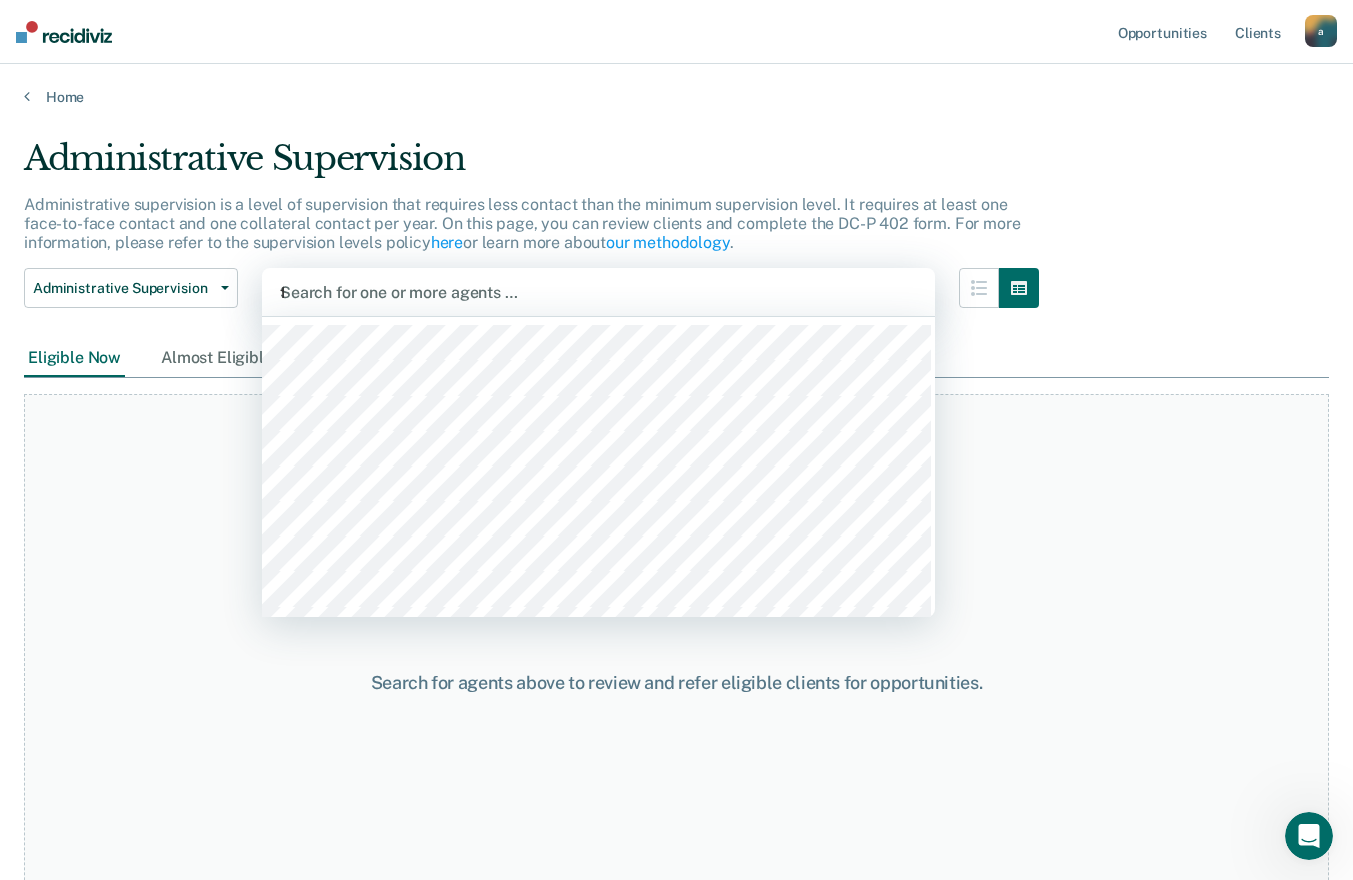 type on "fr" 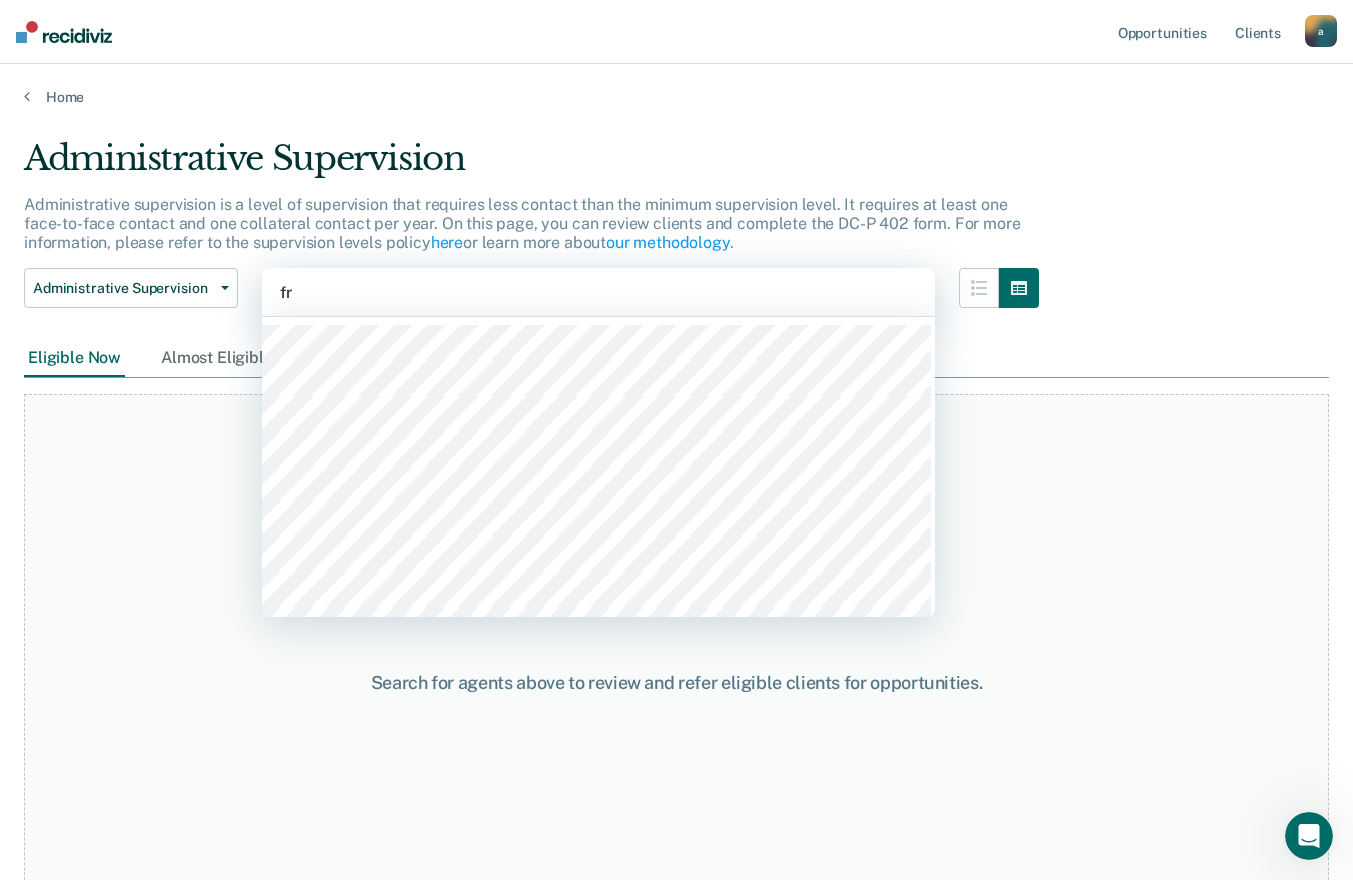 type 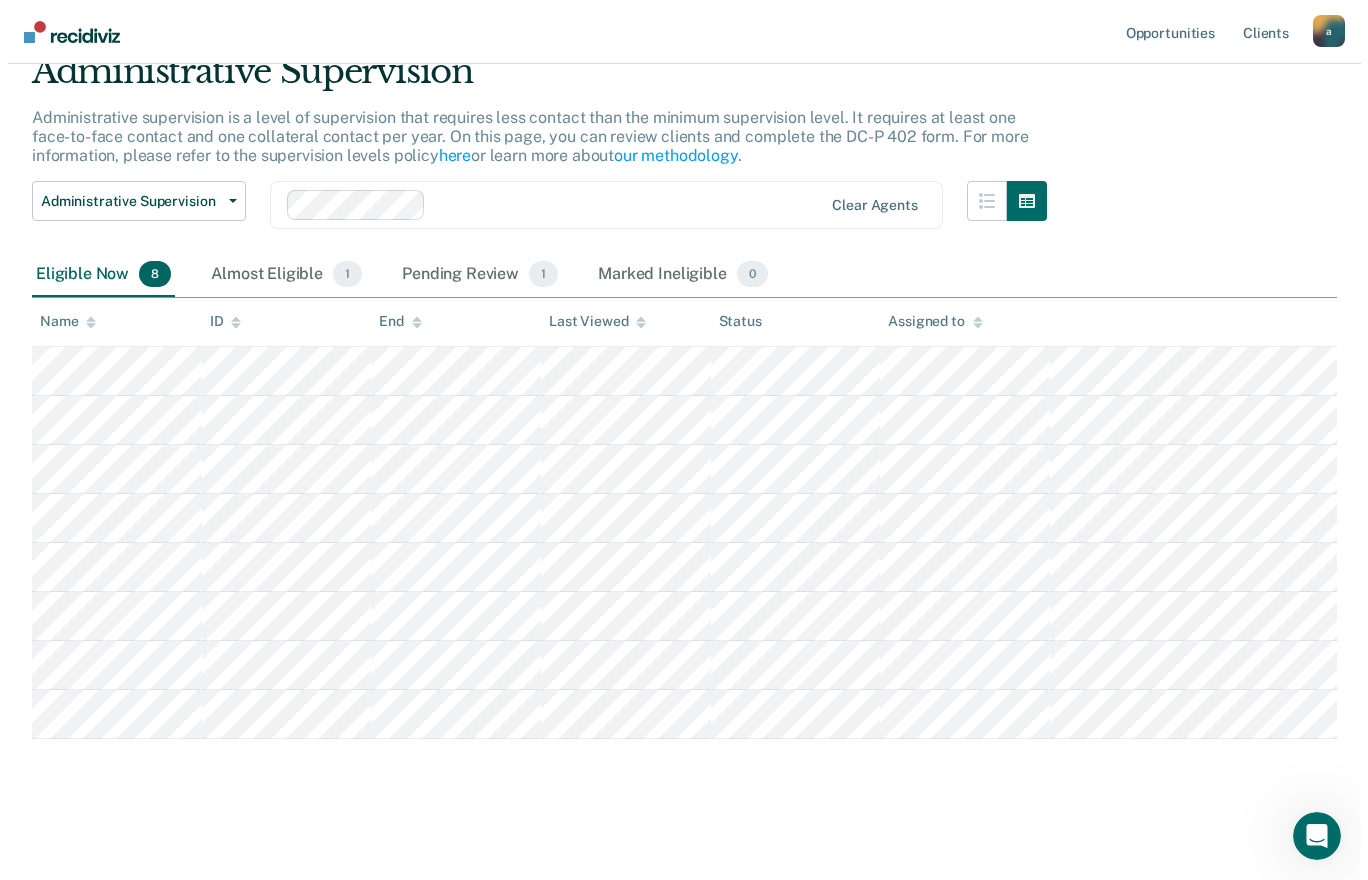 scroll, scrollTop: 0, scrollLeft: 0, axis: both 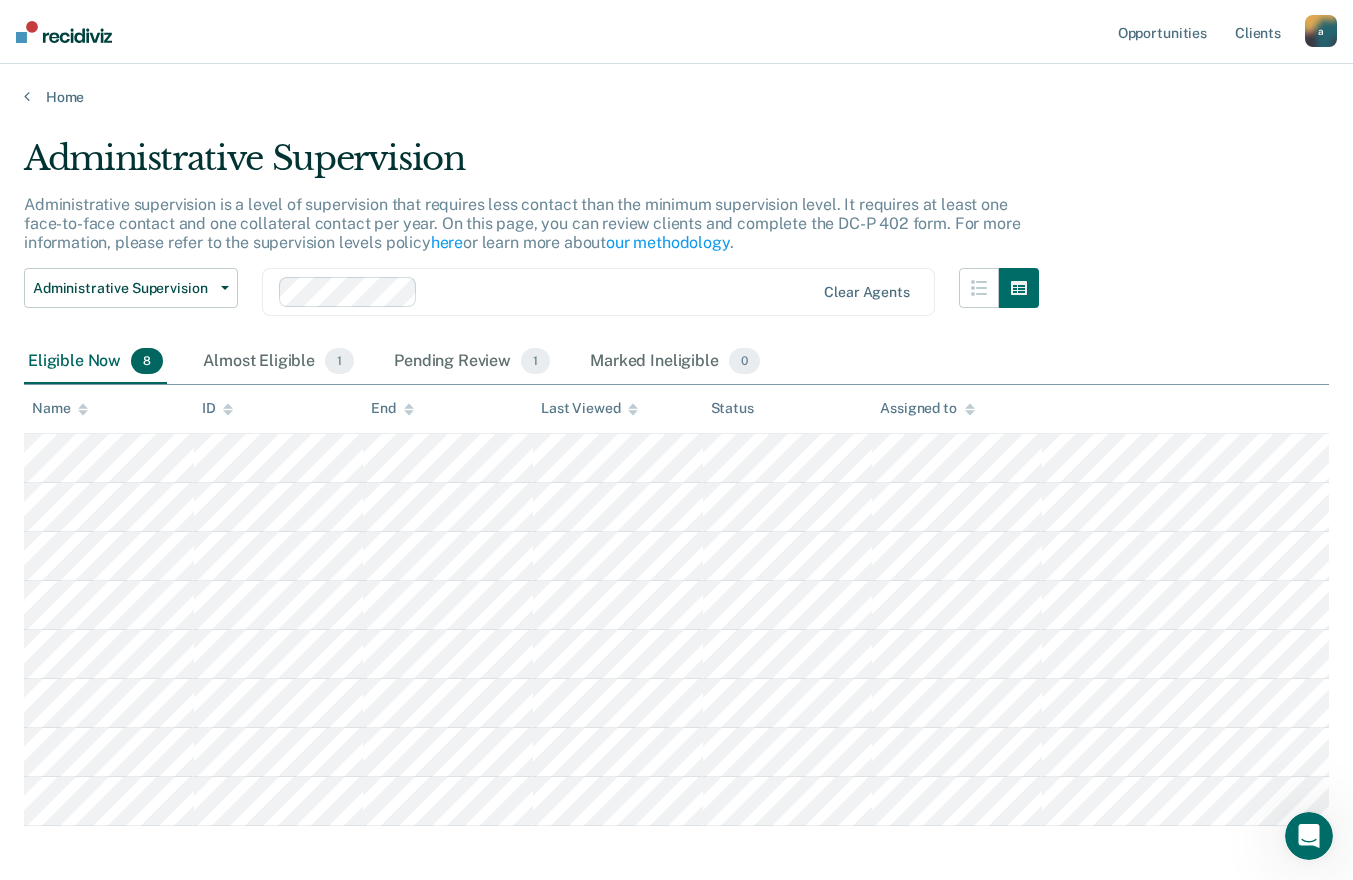 click on "Opportunities Client s" at bounding box center (1209, 32) 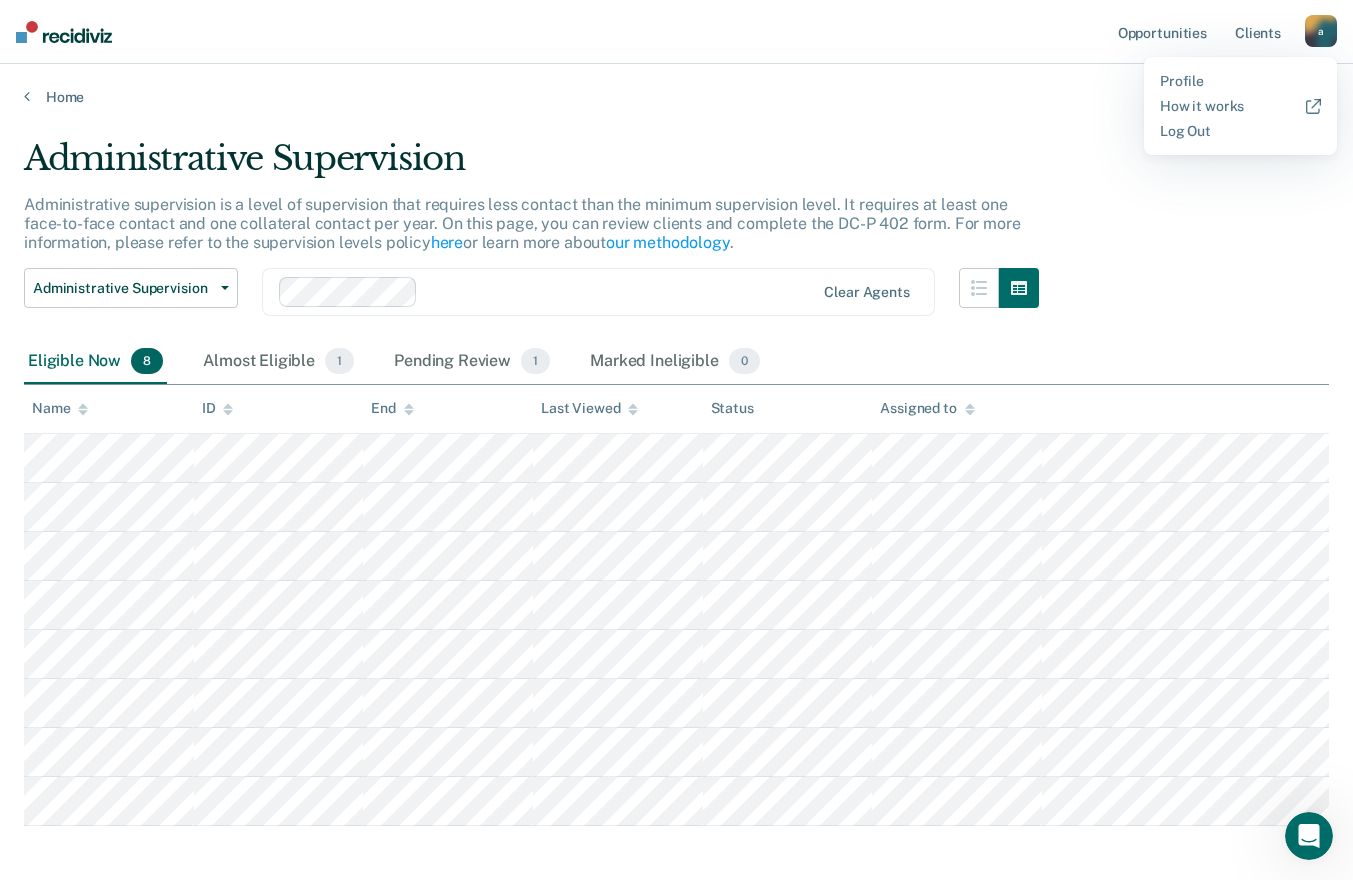 click on "Profile" at bounding box center [1240, 81] 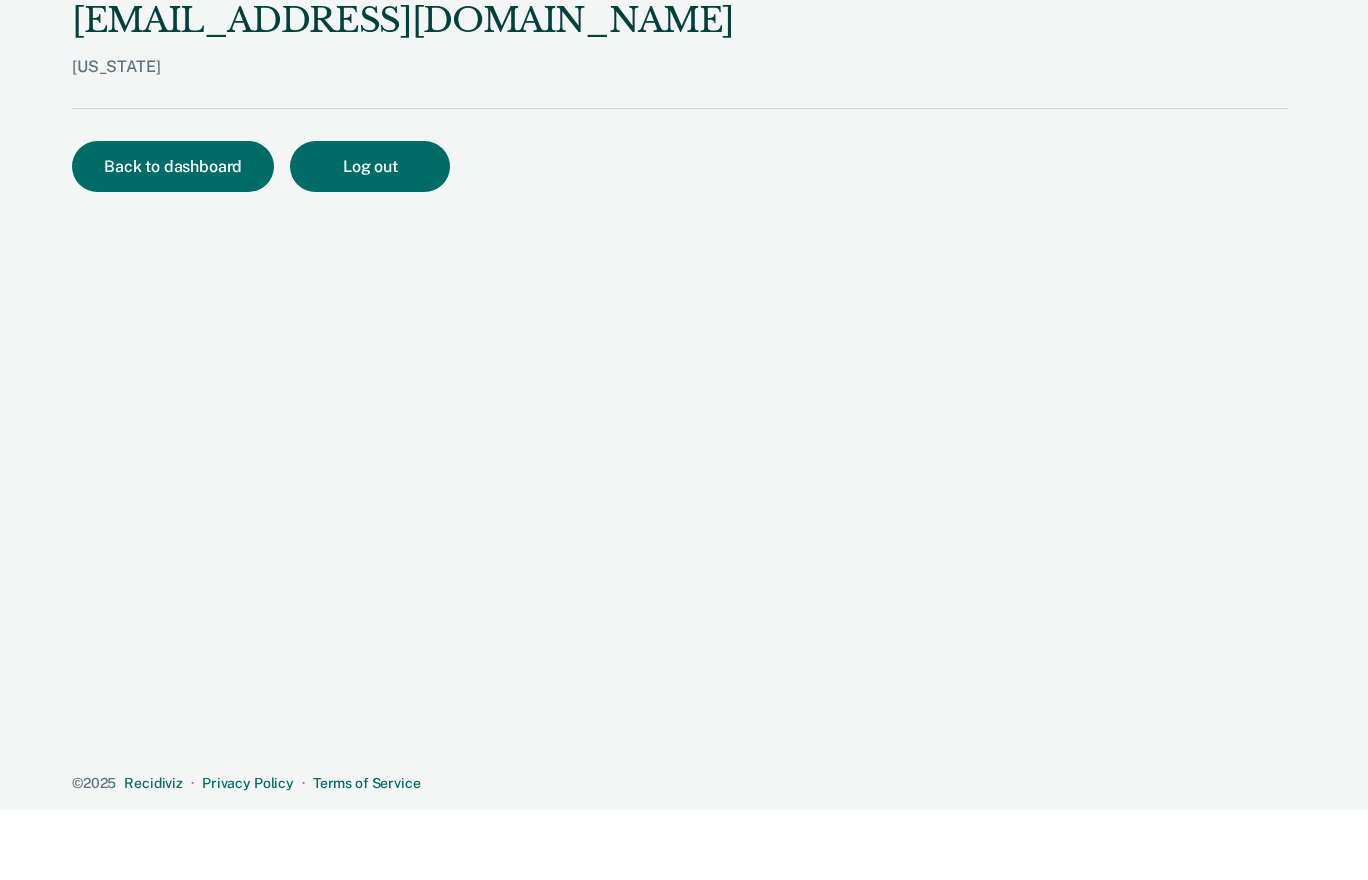 click on "Back to dashboard" at bounding box center (173, 166) 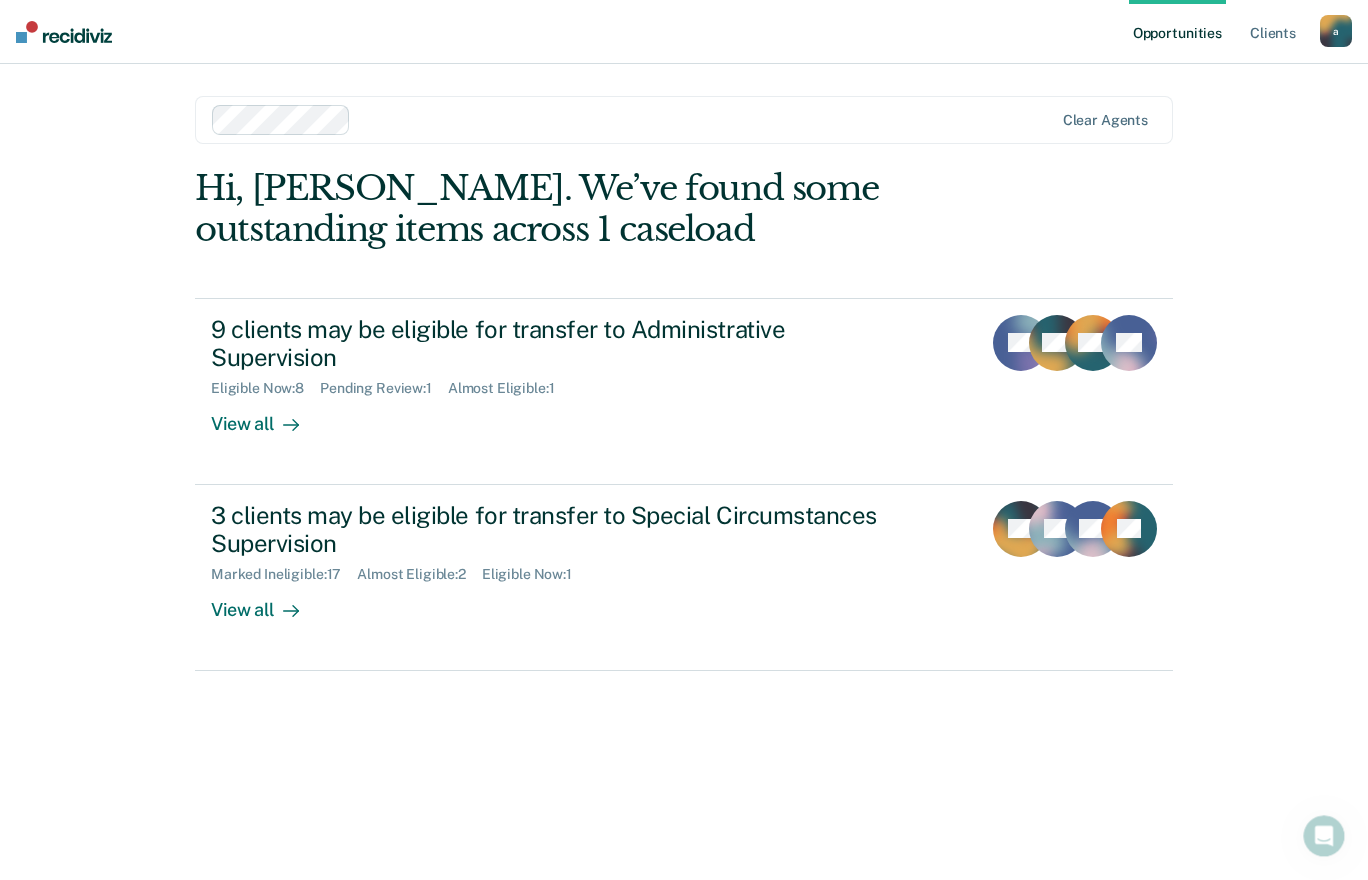 scroll, scrollTop: 0, scrollLeft: 0, axis: both 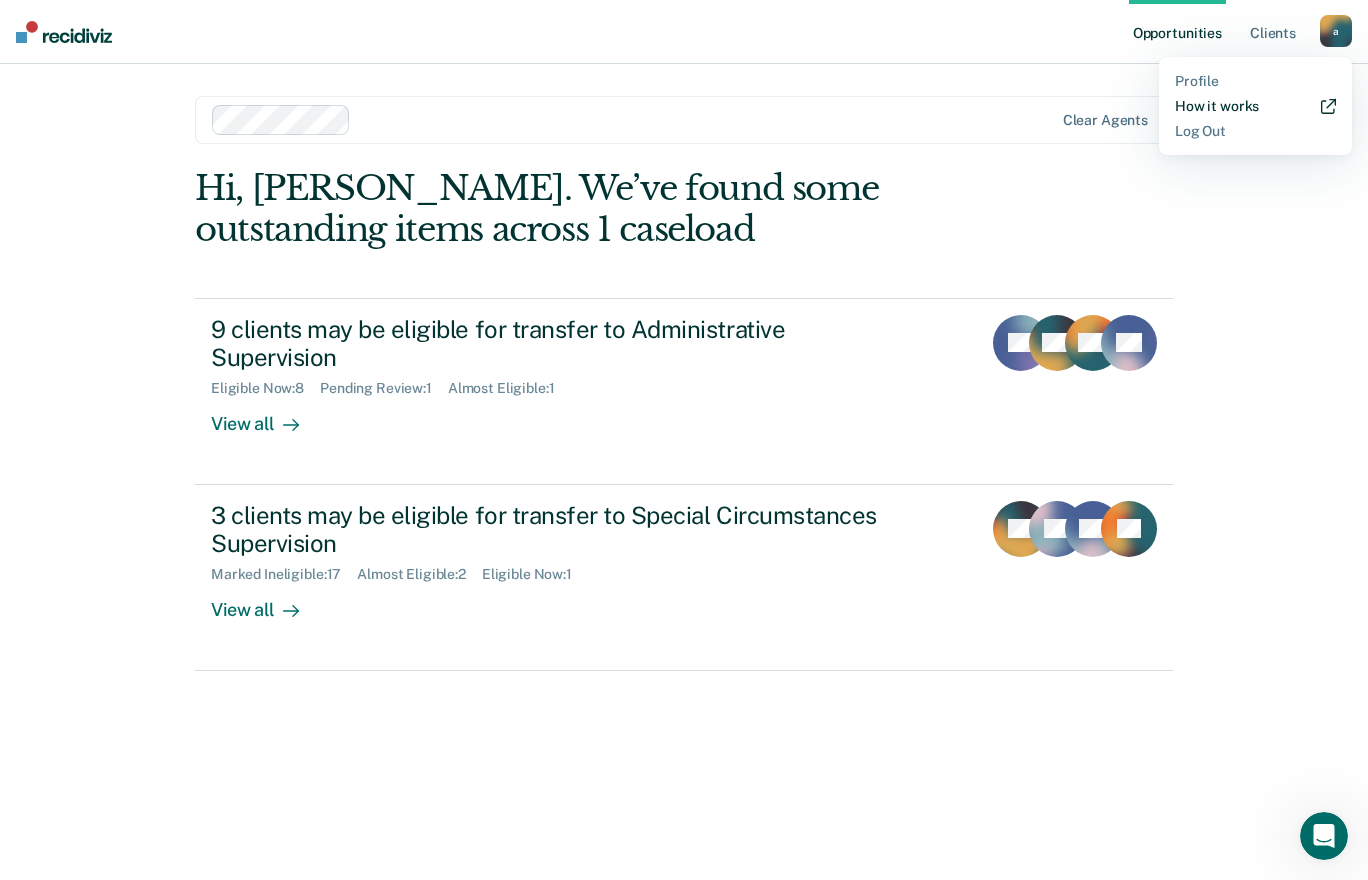 click on "How it works" at bounding box center [1255, 106] 